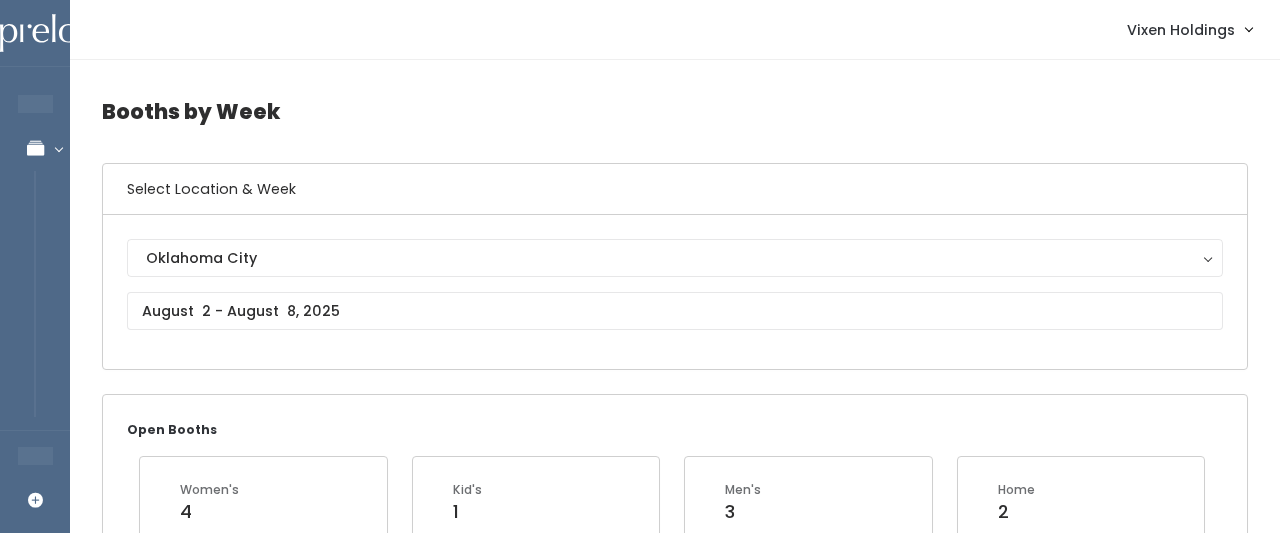 scroll, scrollTop: 0, scrollLeft: 0, axis: both 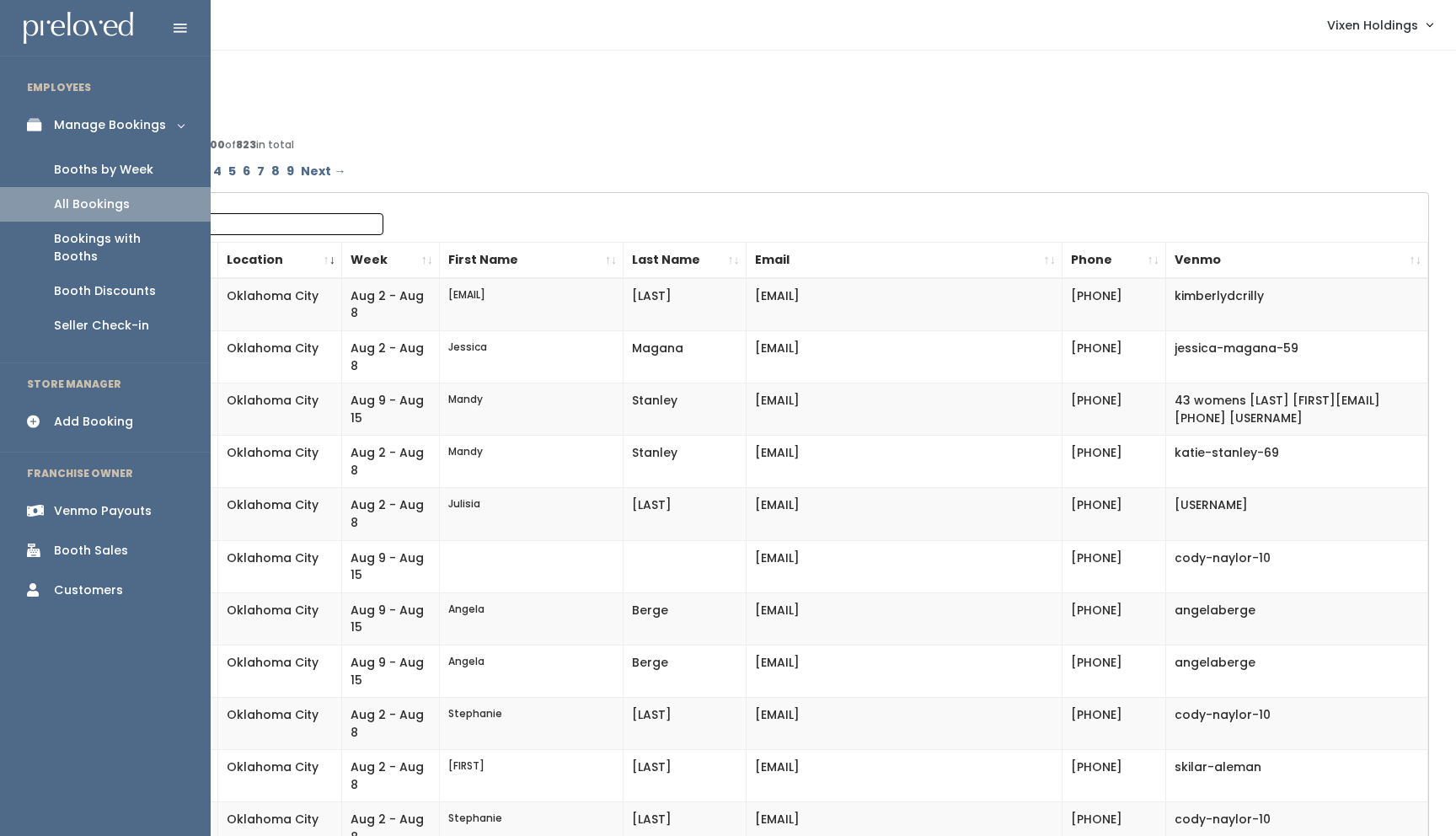 click on "Booths by Week" at bounding box center (104, 169) 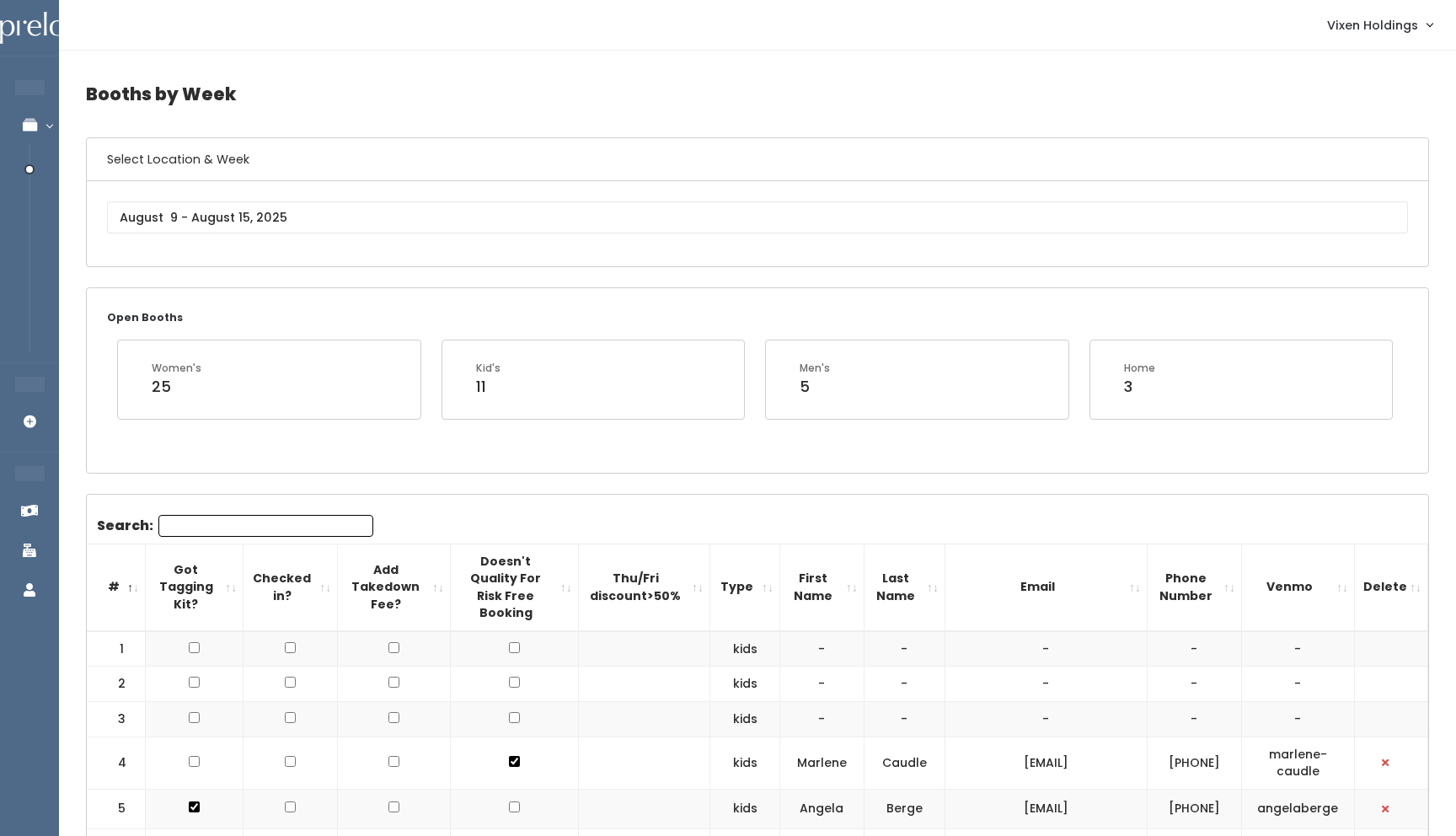 scroll, scrollTop: 0, scrollLeft: 0, axis: both 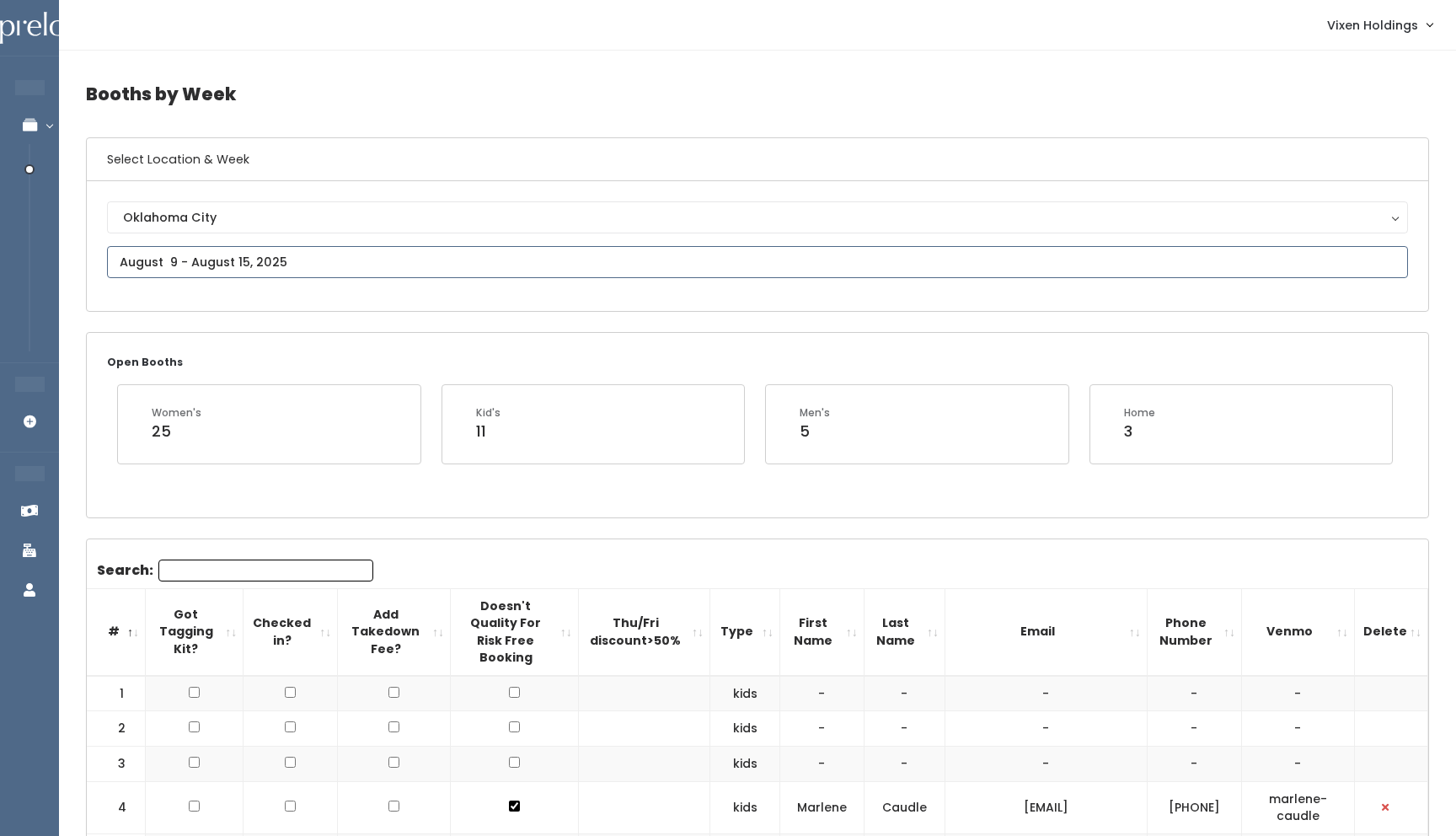click at bounding box center (757, 262) 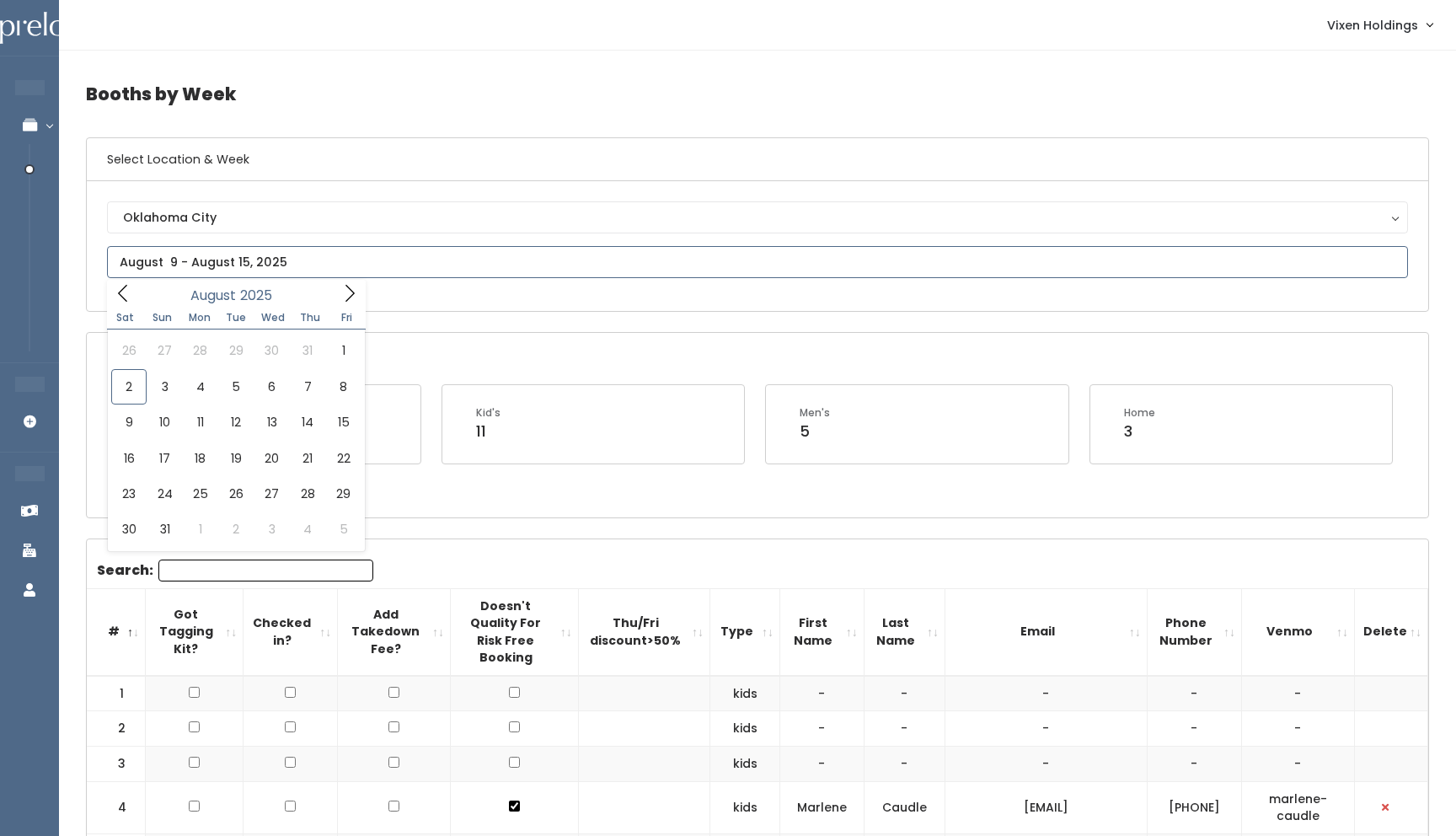 click 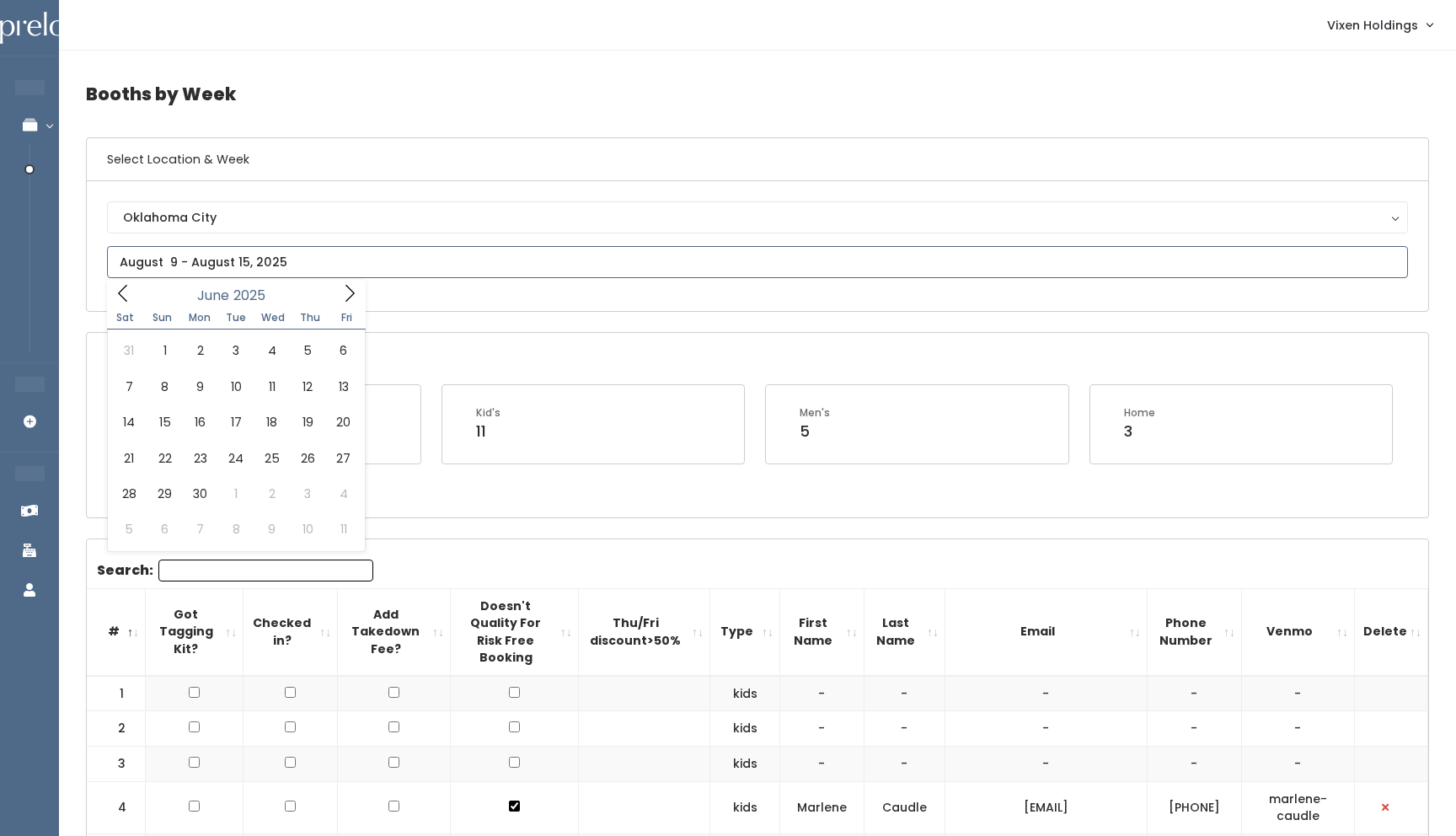 click 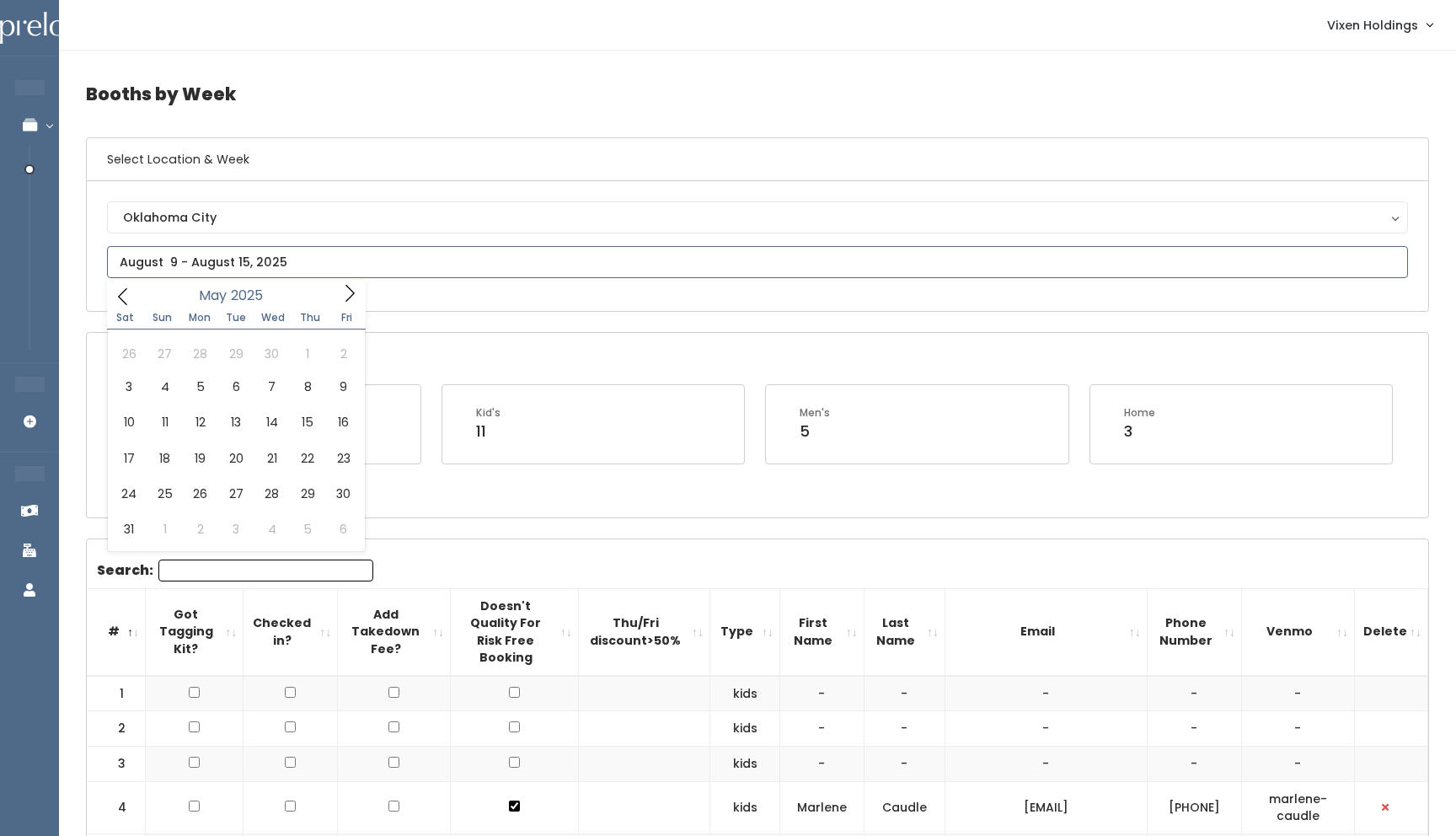 click 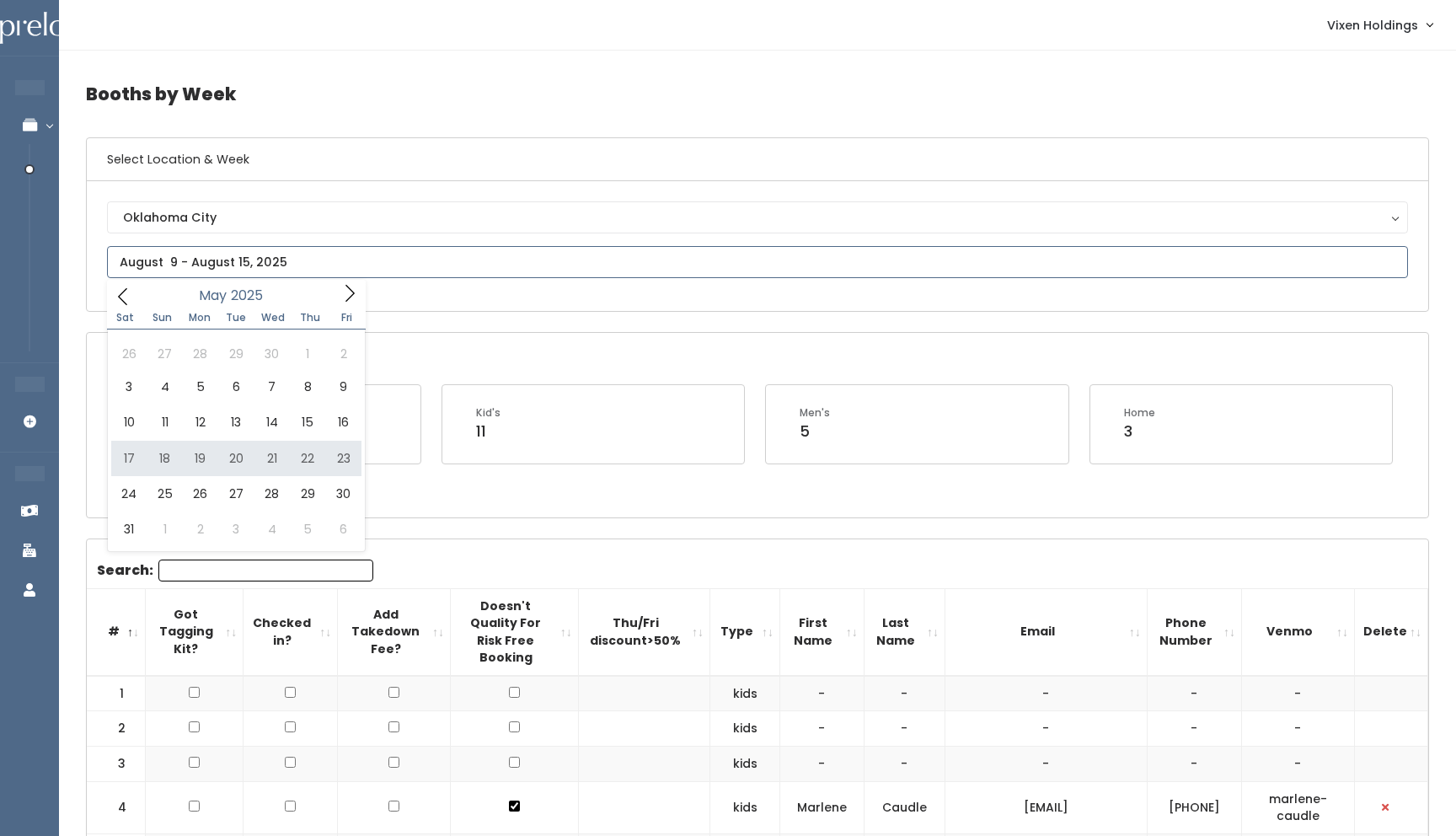 type on "May 17 to May 23" 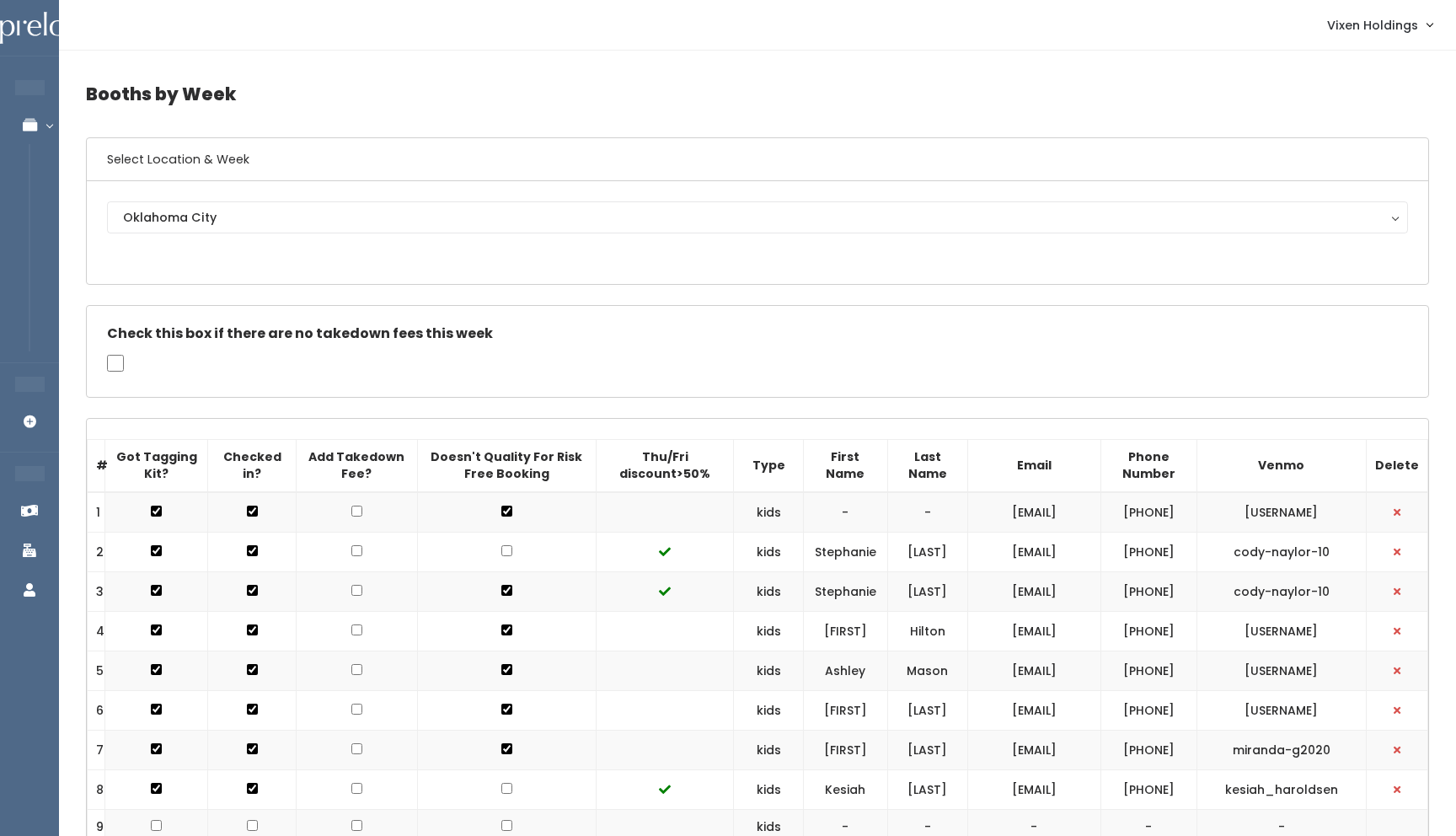 scroll, scrollTop: 0, scrollLeft: 0, axis: both 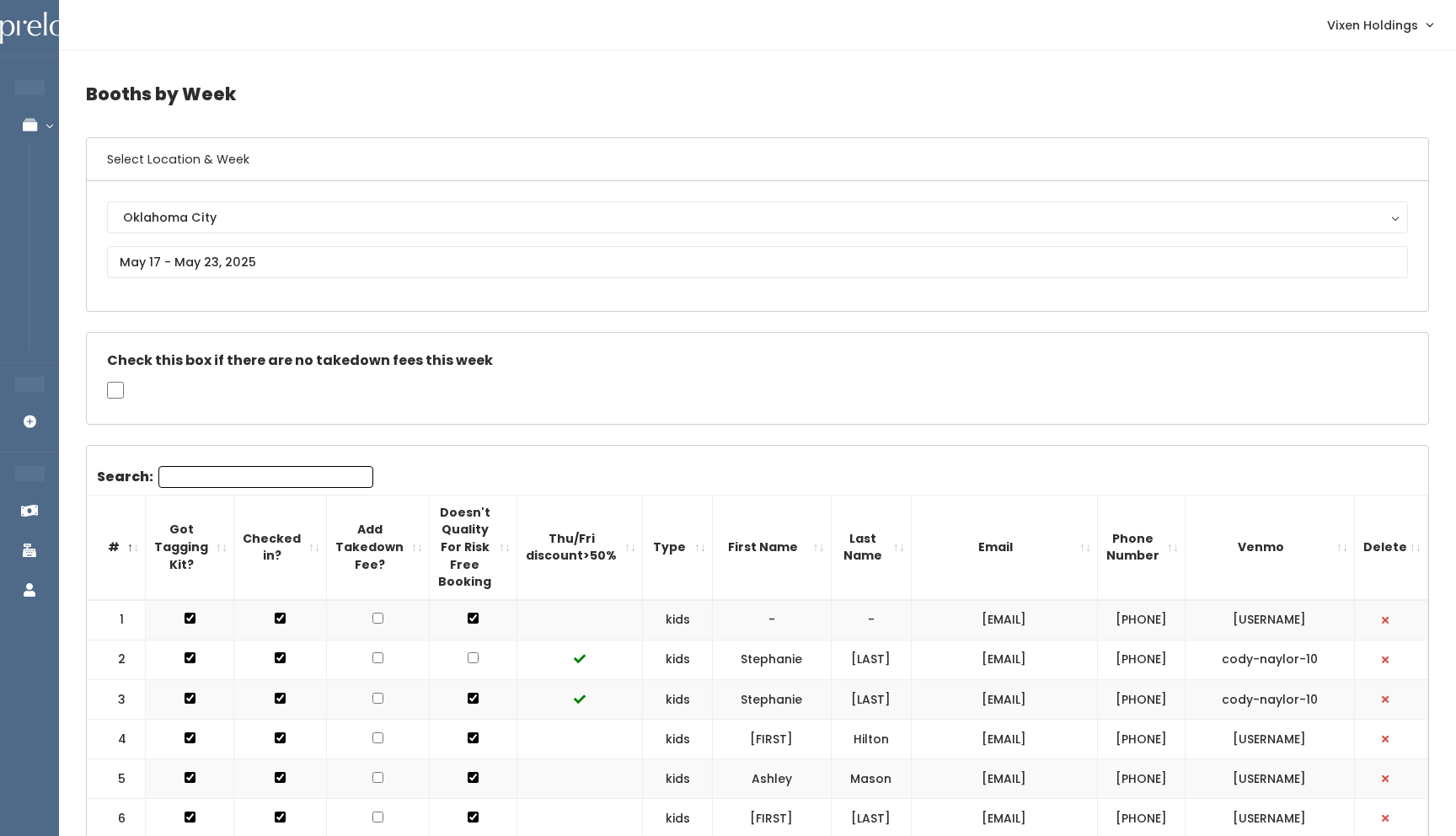 drag, startPoint x: 1116, startPoint y: 620, endPoint x: 988, endPoint y: 630, distance: 128.39003 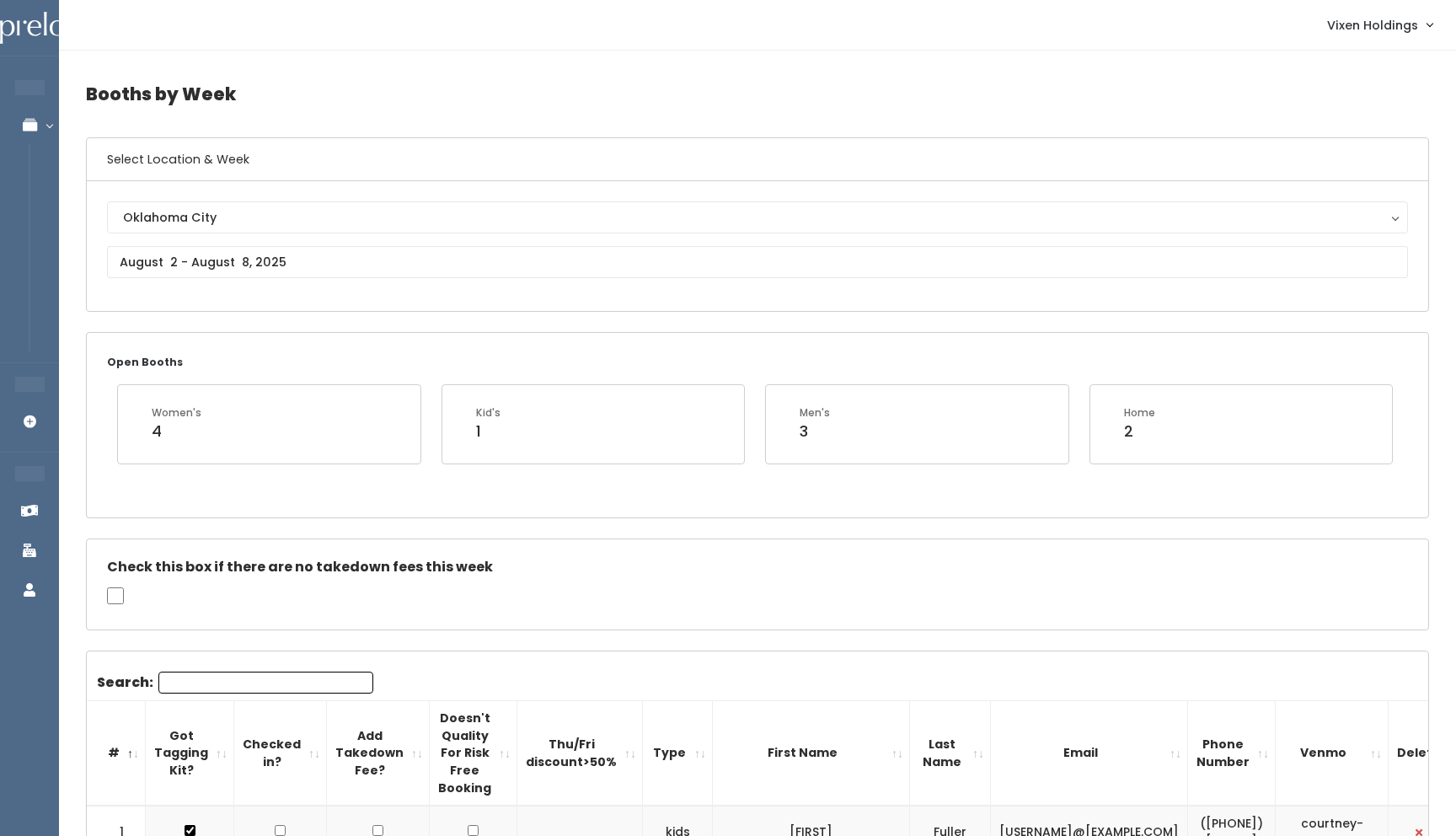 scroll, scrollTop: 3199, scrollLeft: 0, axis: vertical 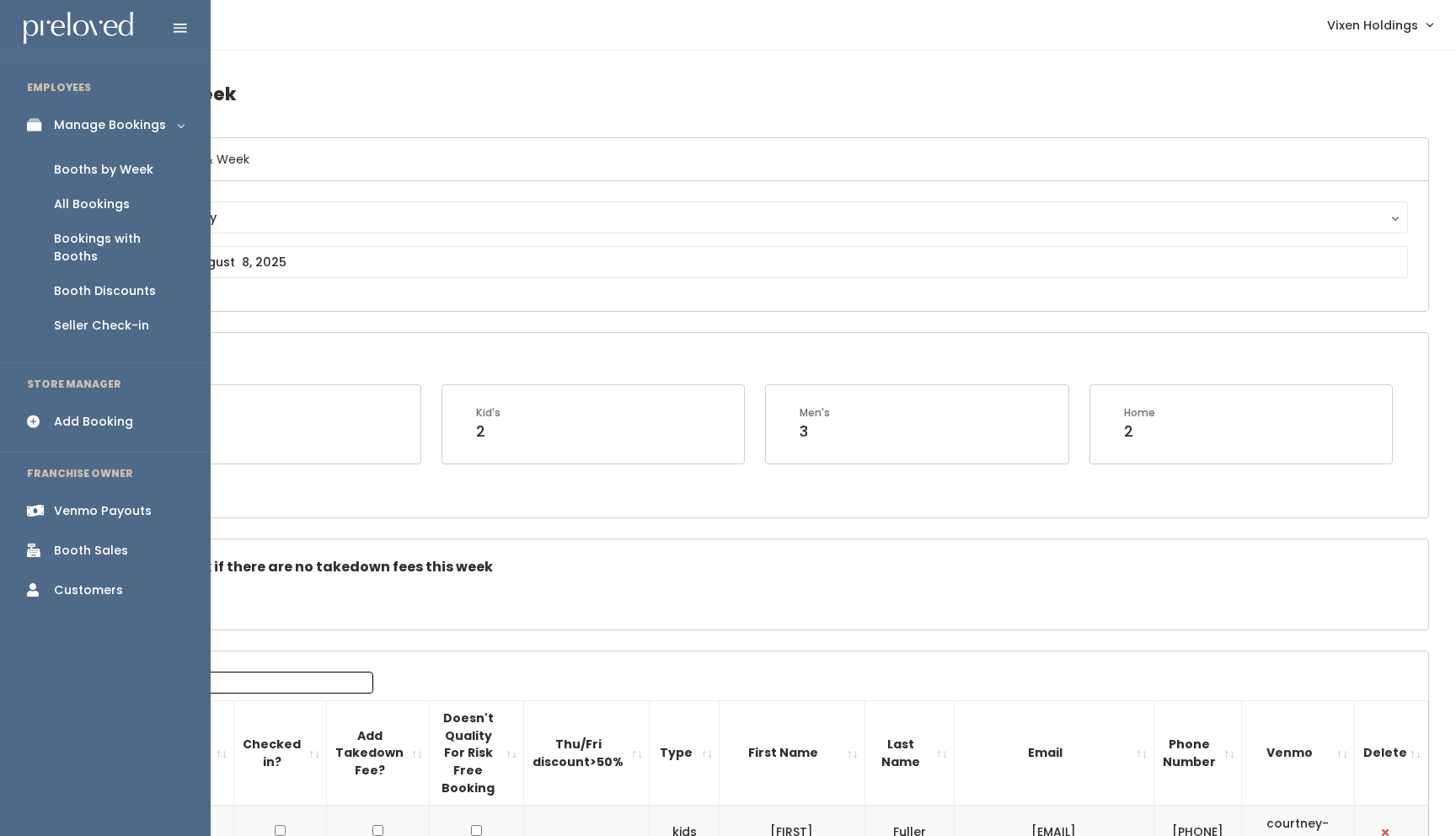 click on "Add Booking" at bounding box center [94, 421] 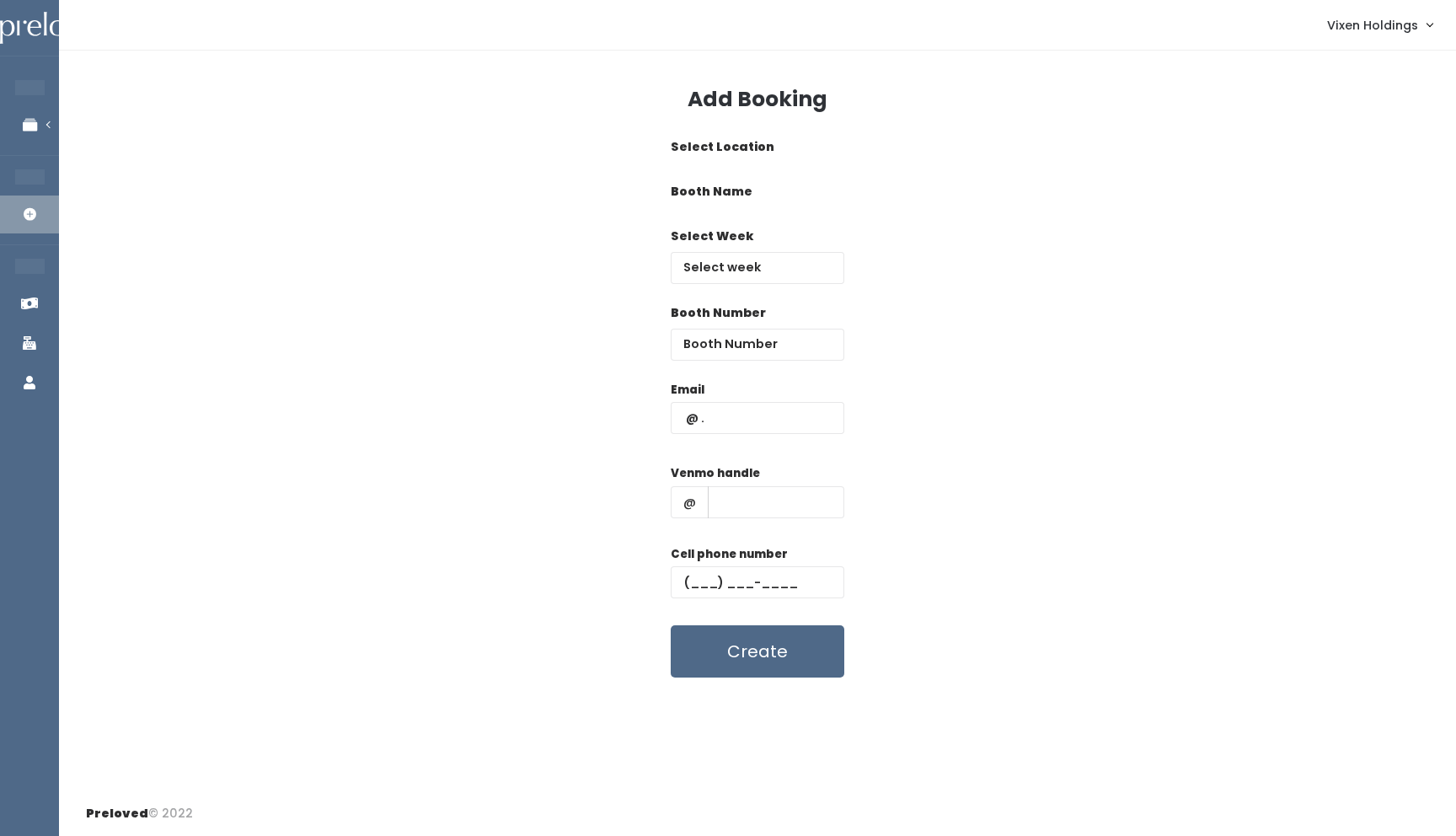 scroll, scrollTop: 0, scrollLeft: 0, axis: both 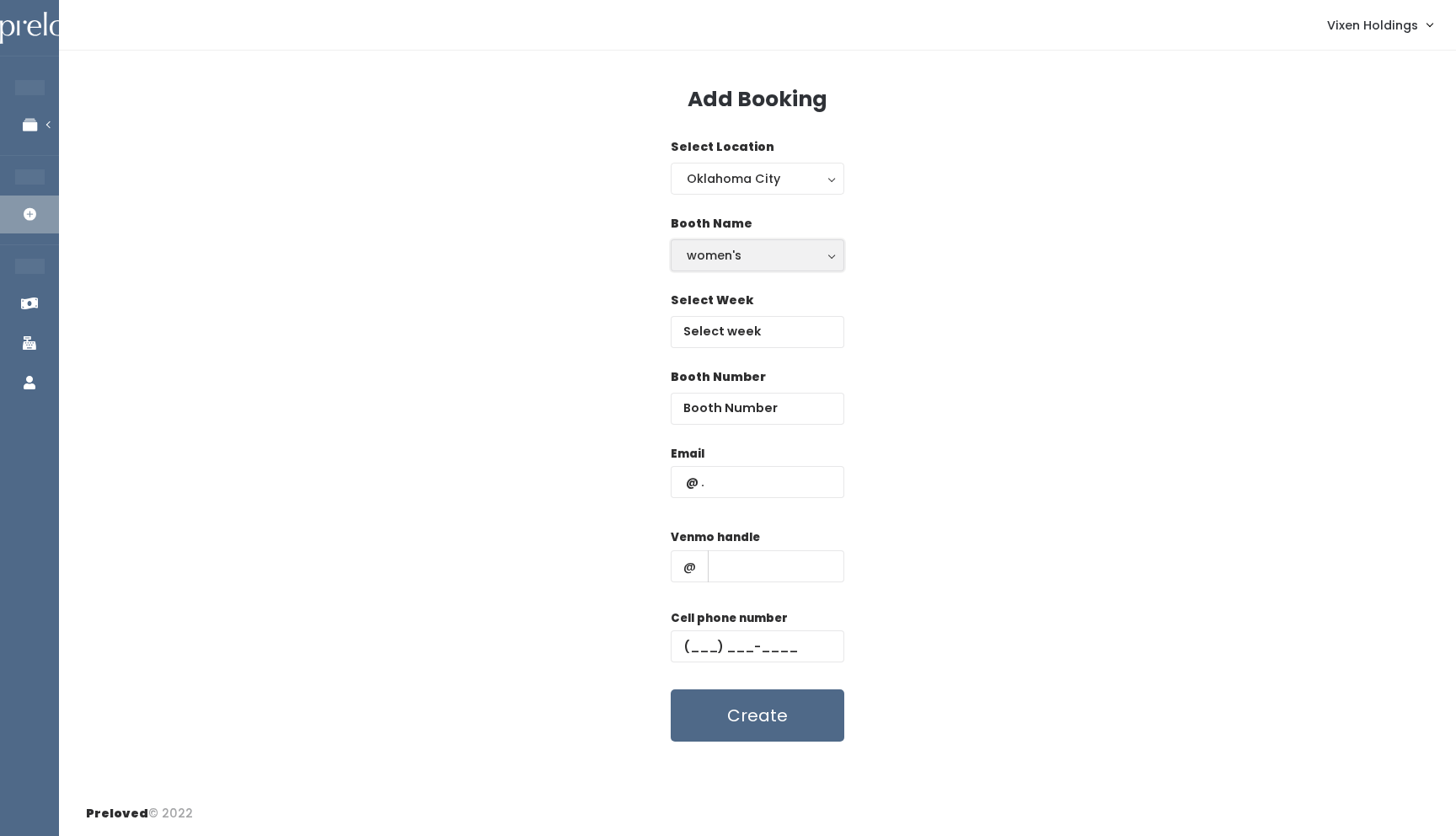 click on "women's" at bounding box center (757, 255) 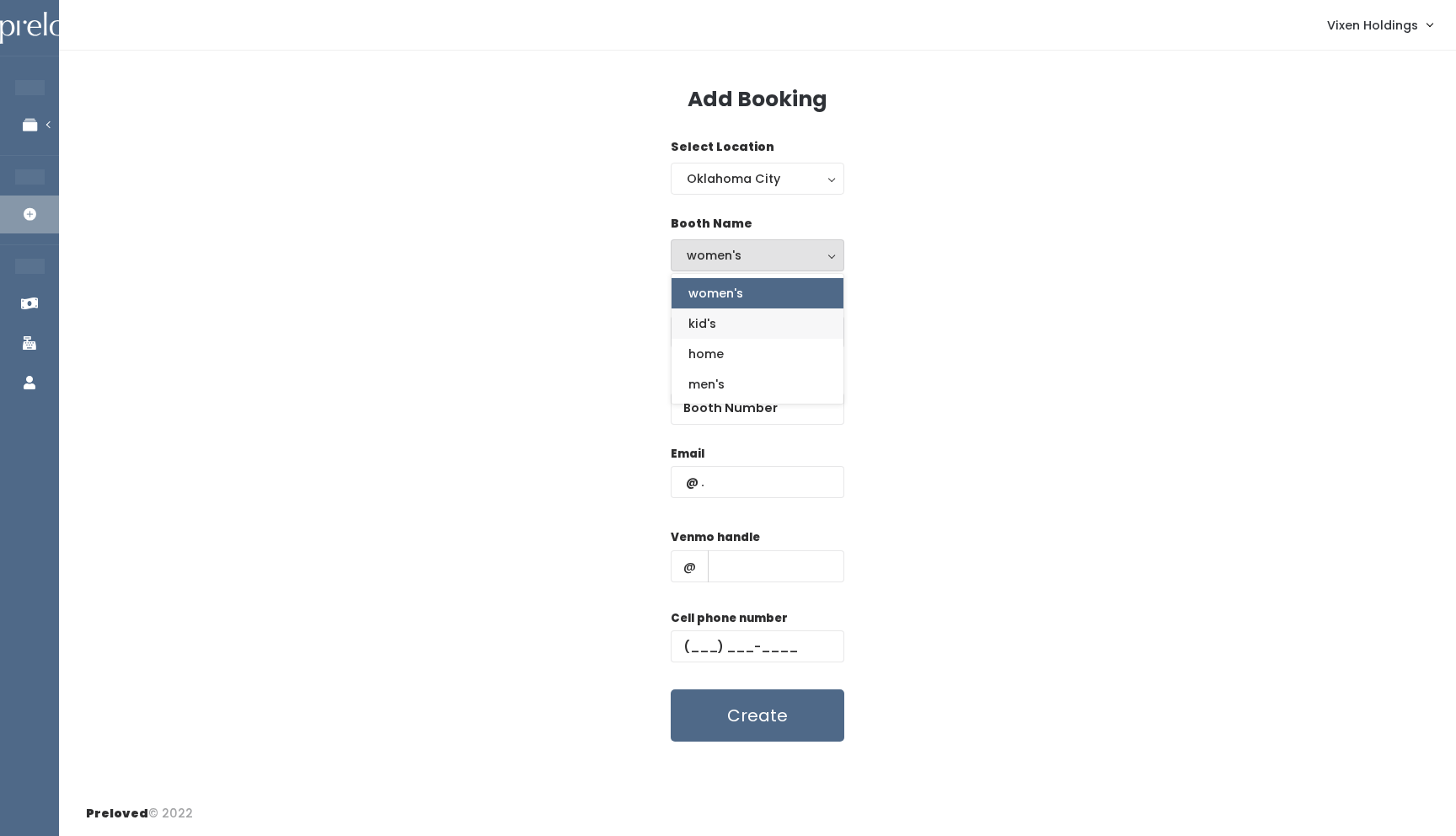 click on "kid's" at bounding box center (757, 324) 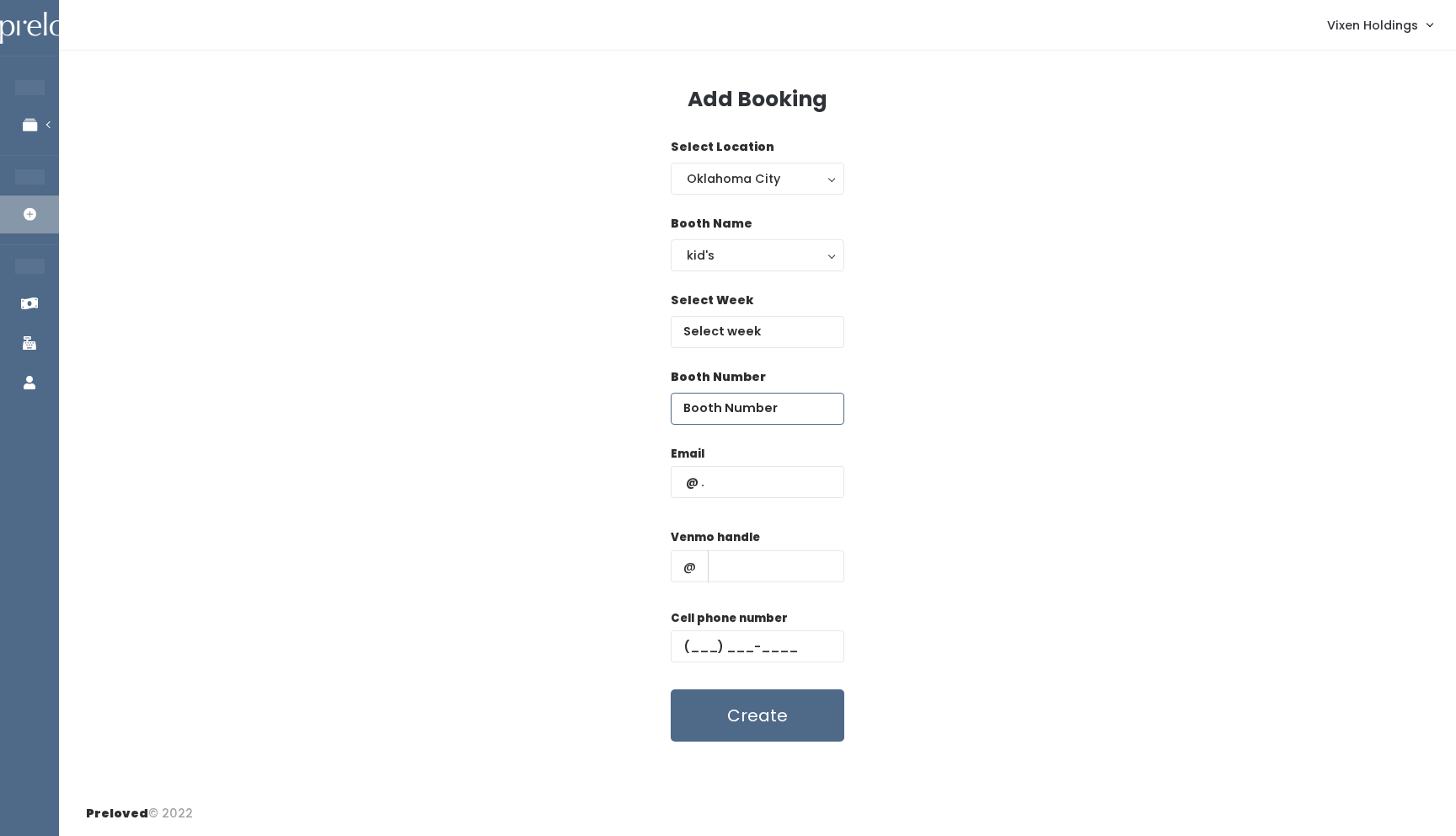 click at bounding box center (757, 409) 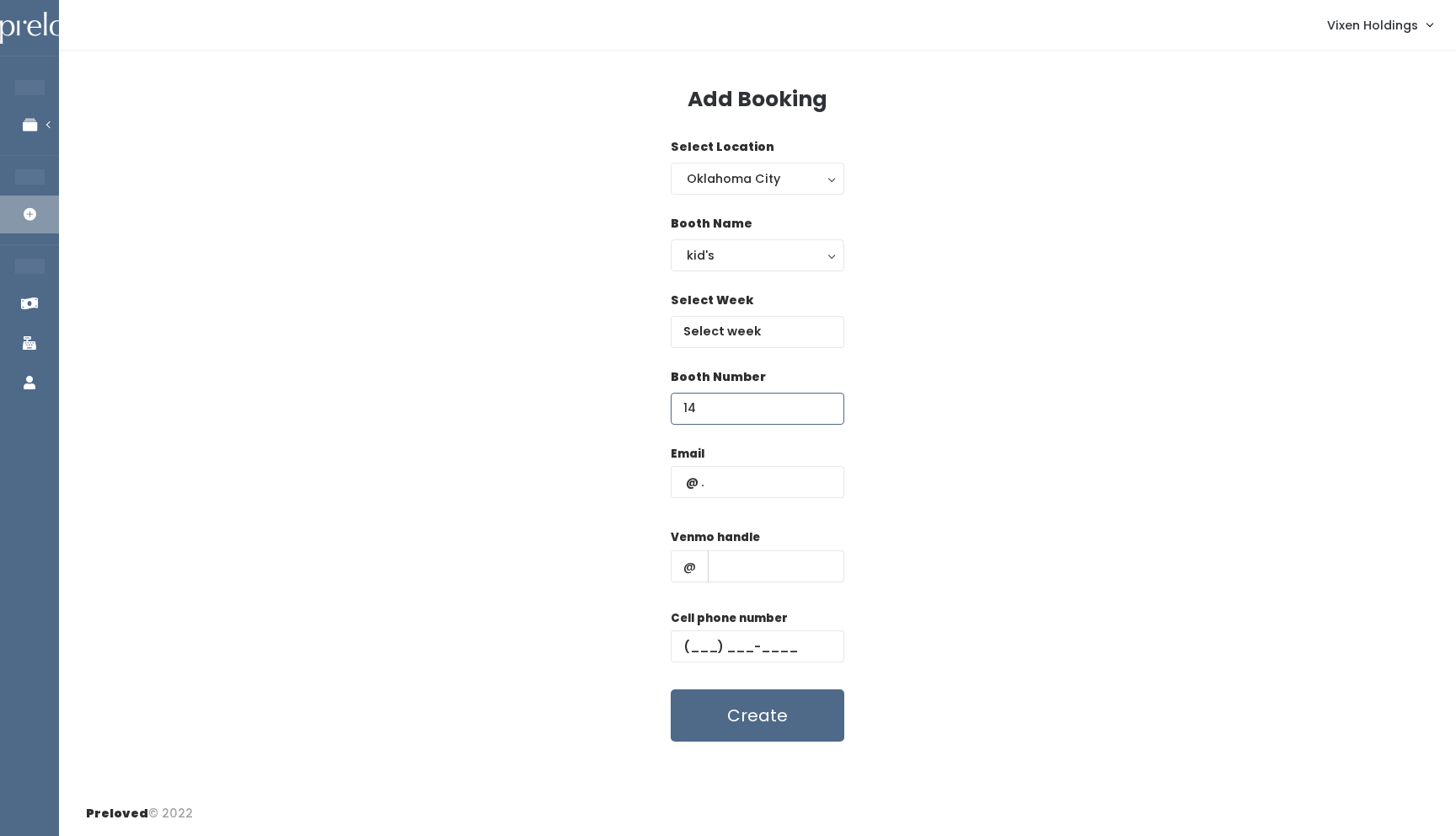 type on "14" 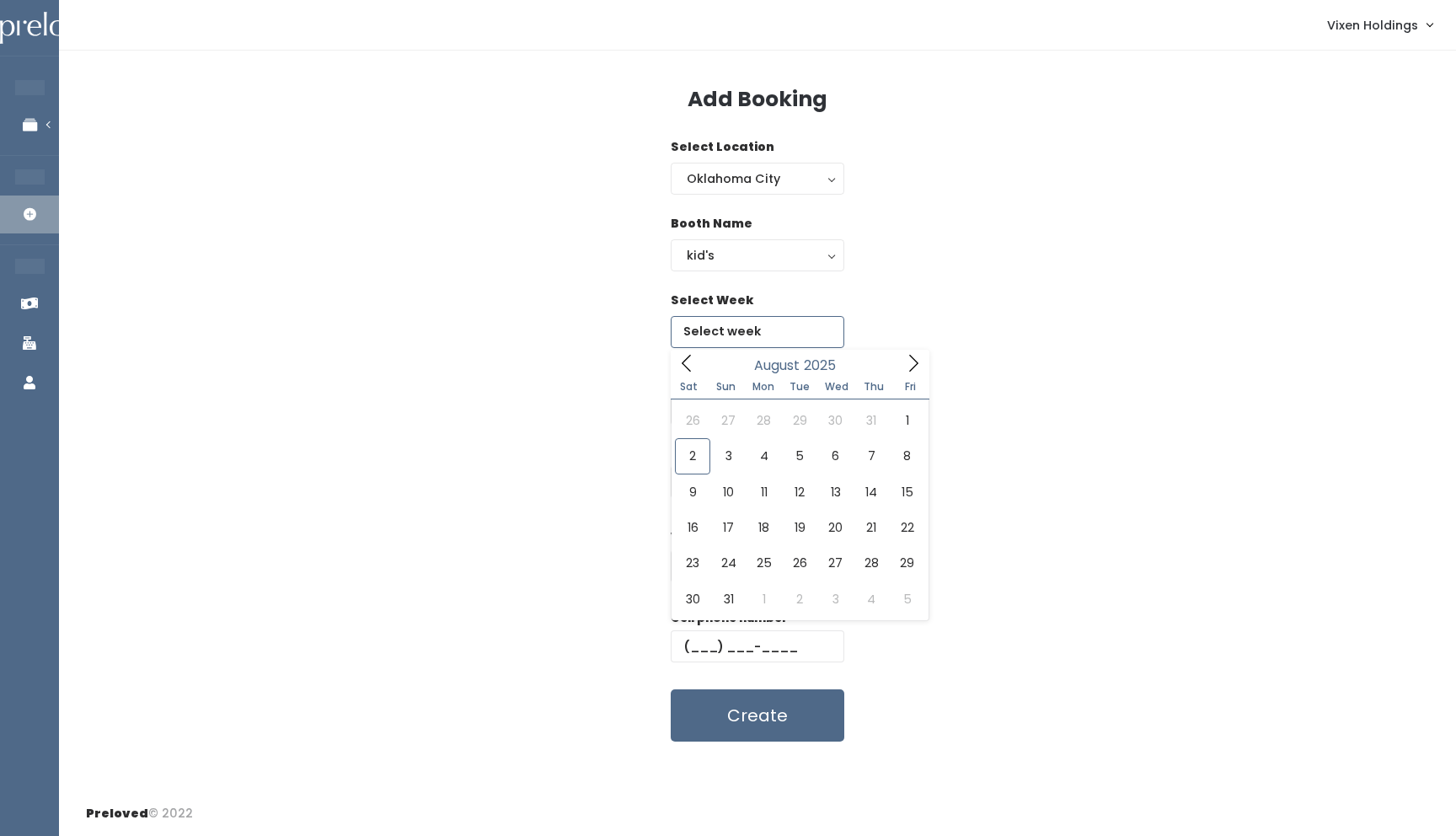 click at bounding box center [757, 332] 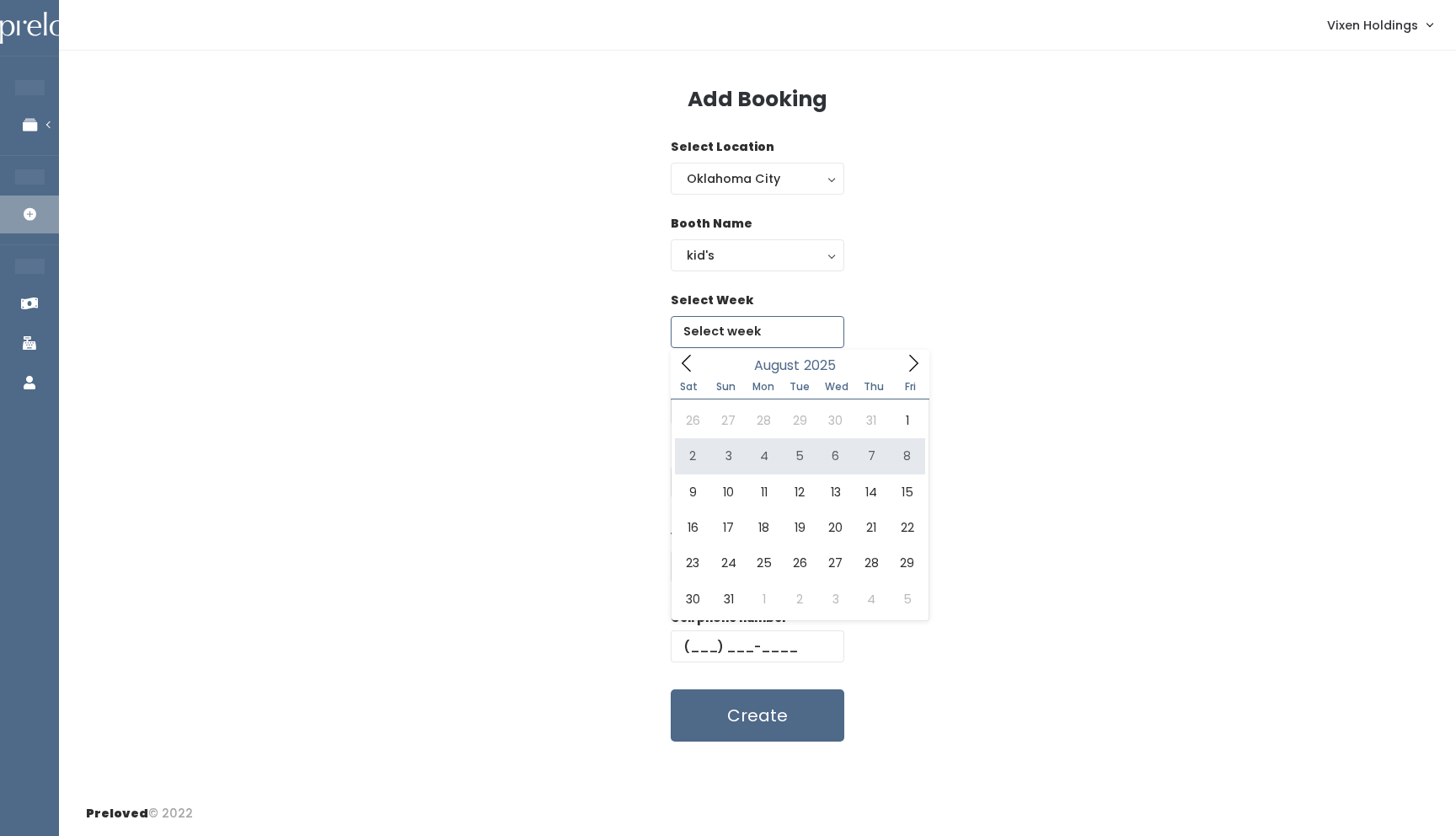 type on "August 2 to August 8" 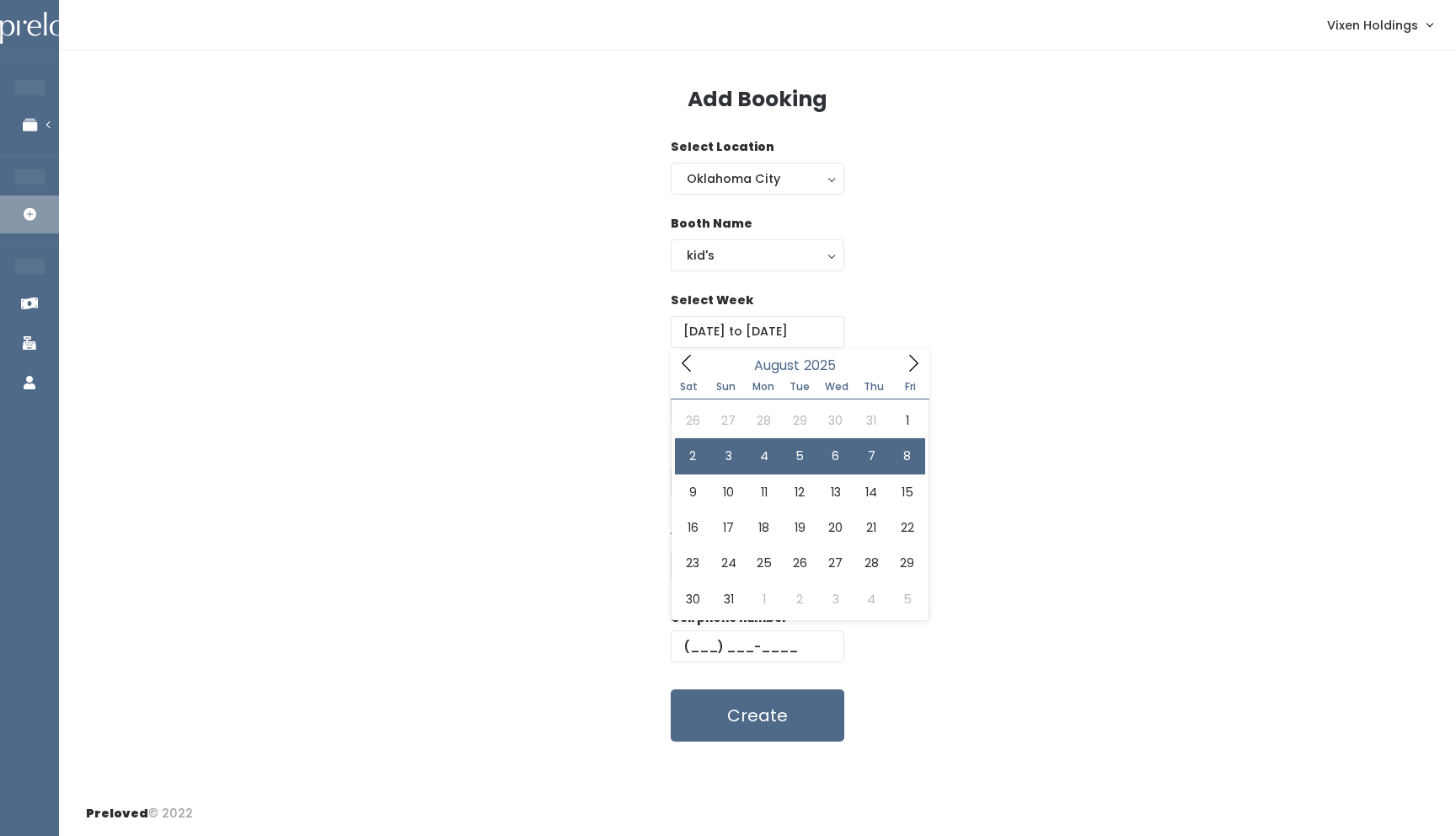 click on "Email
Venmo handle
@
Cell phone number
Create" at bounding box center (757, 593) 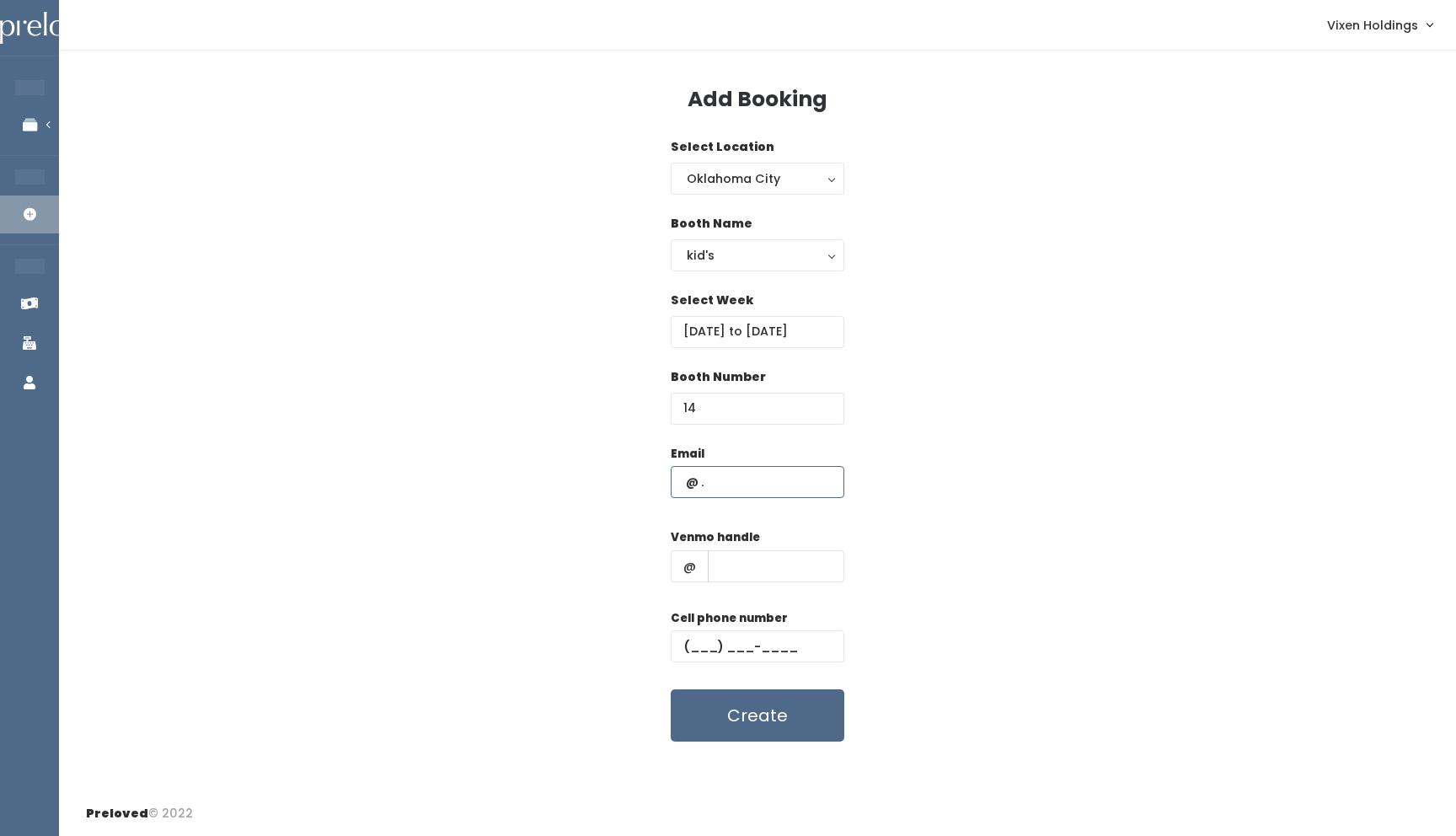 click at bounding box center (757, 482) 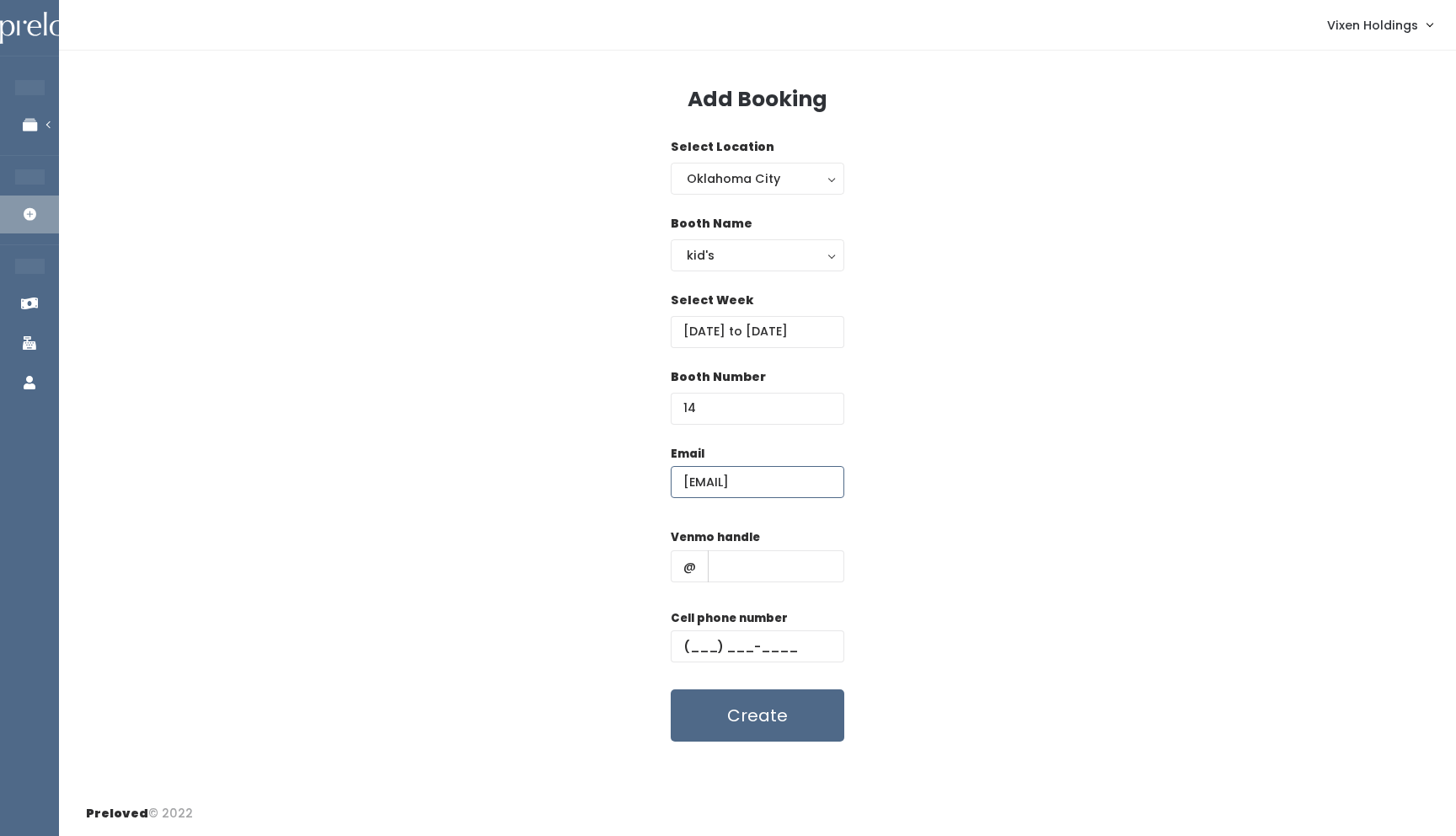 type on "[EMAIL]" 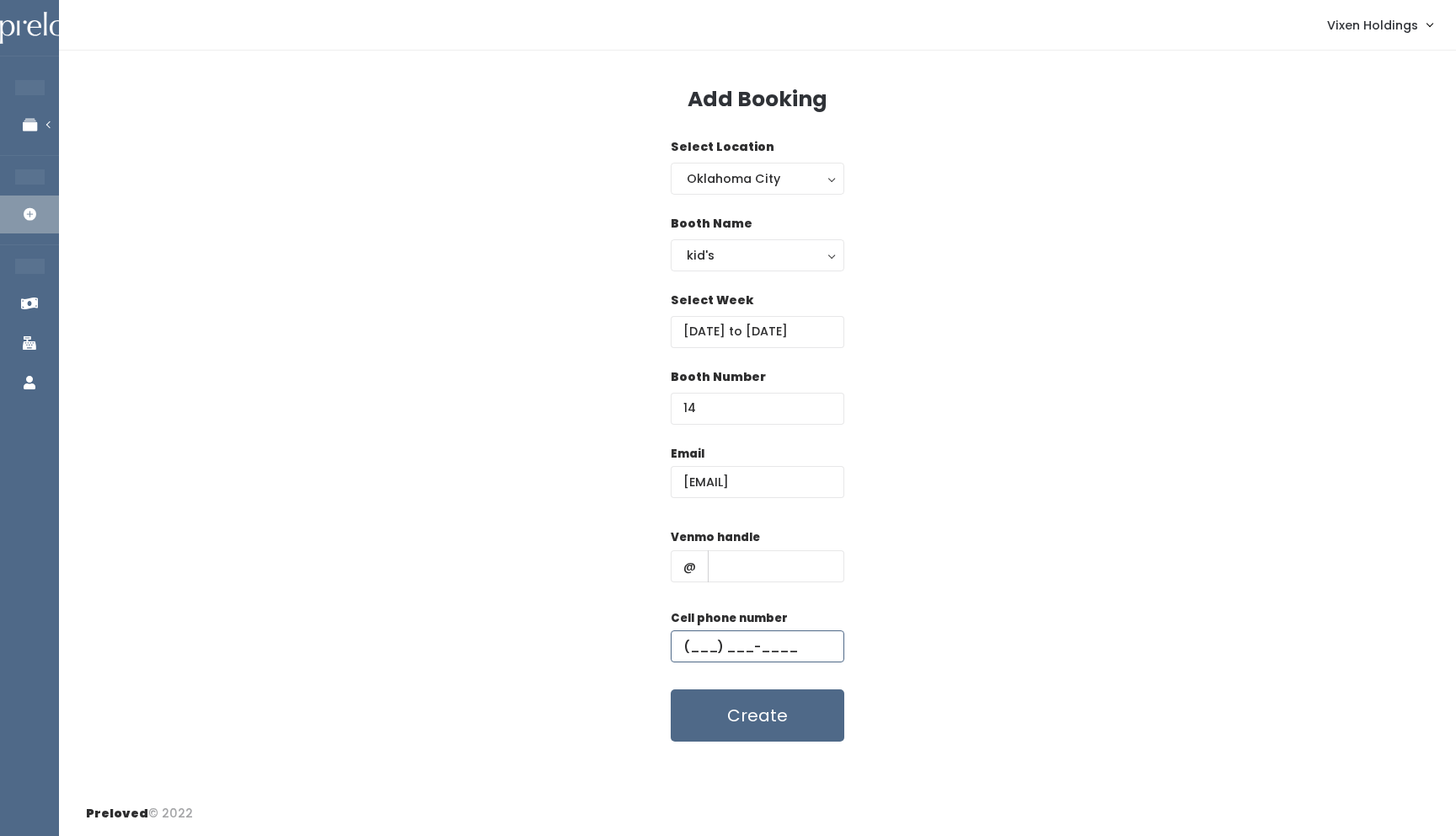 click at bounding box center (757, 646) 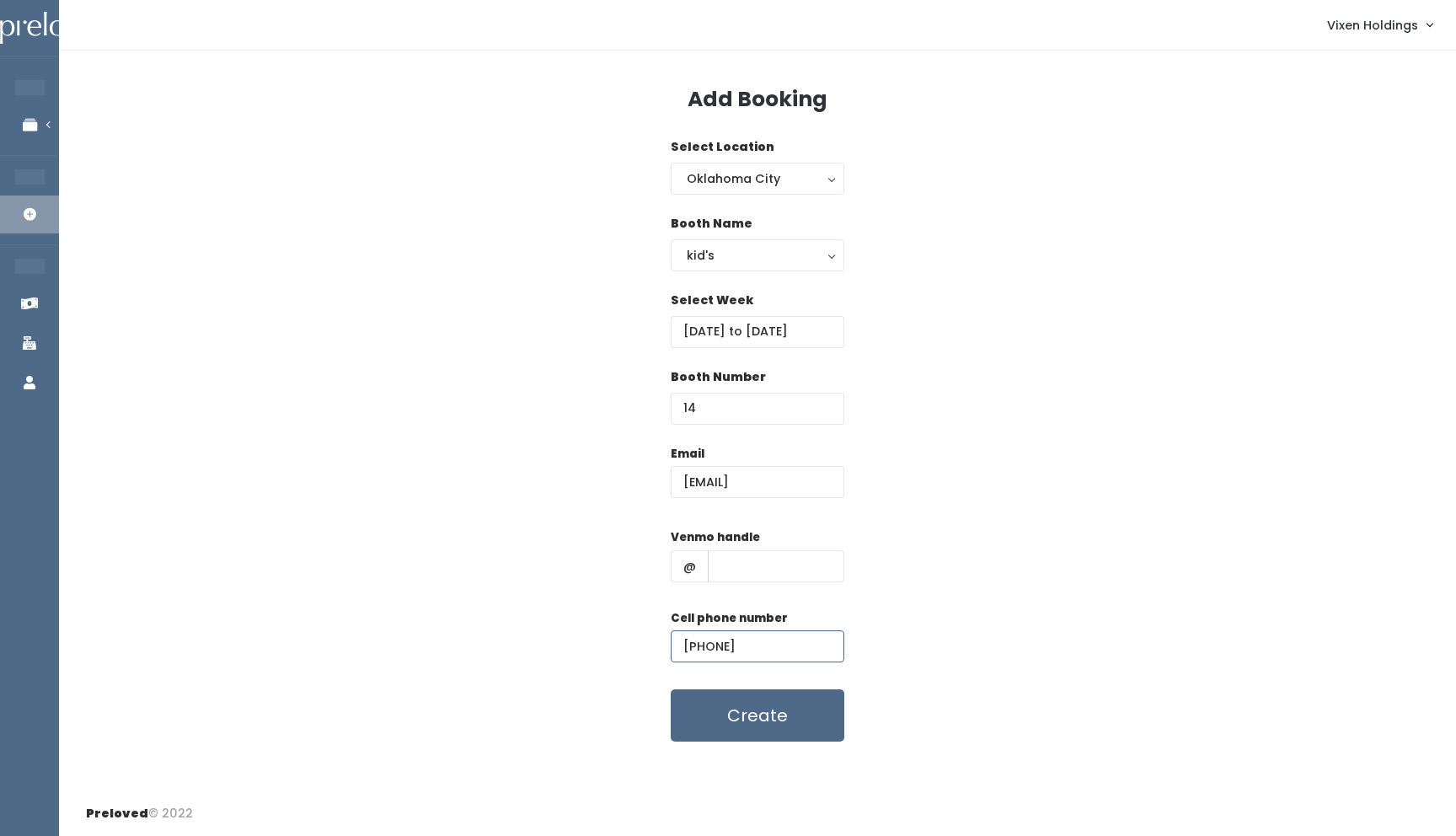 type on "[PHONE]" 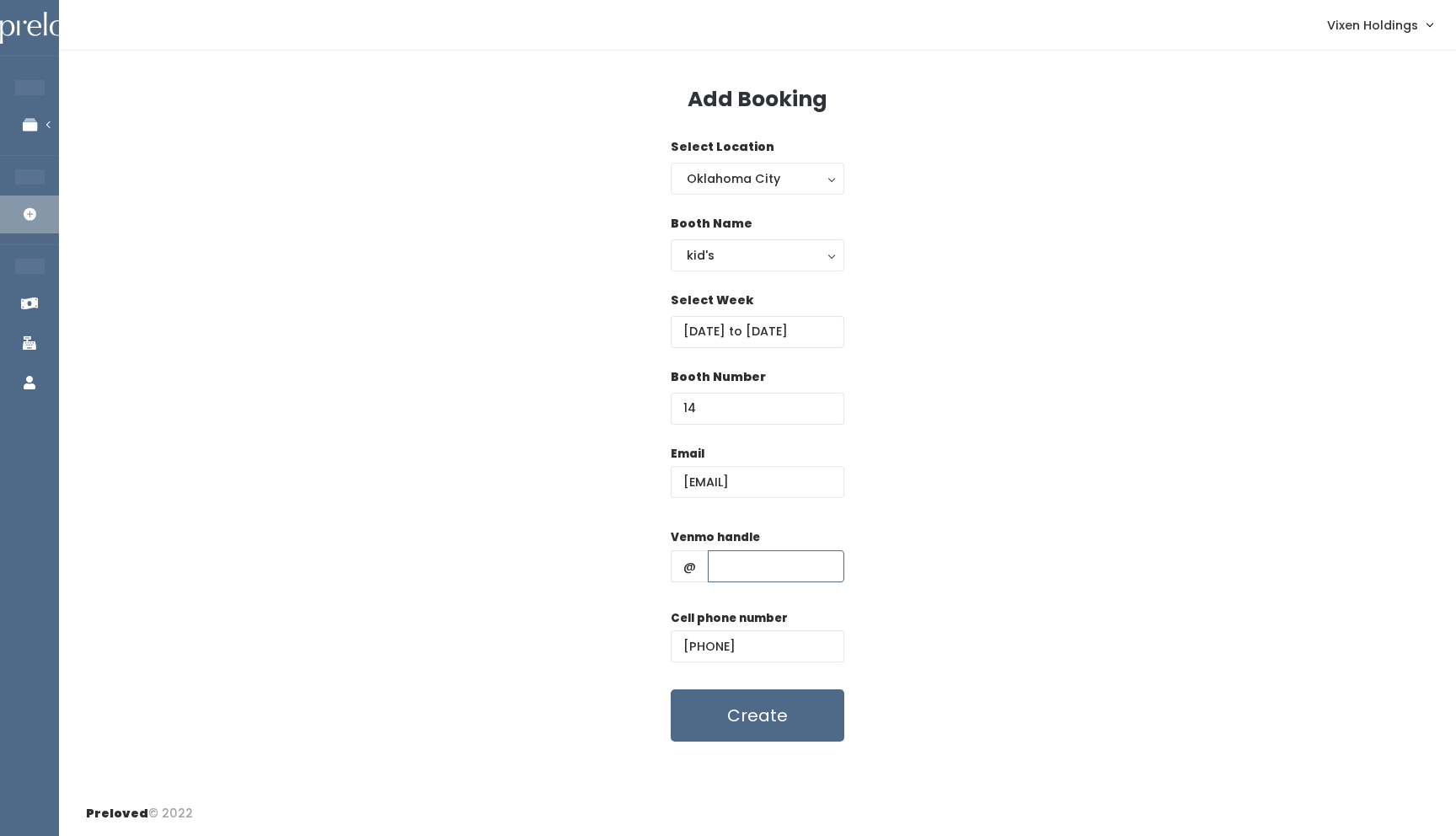 click at bounding box center (776, 566) 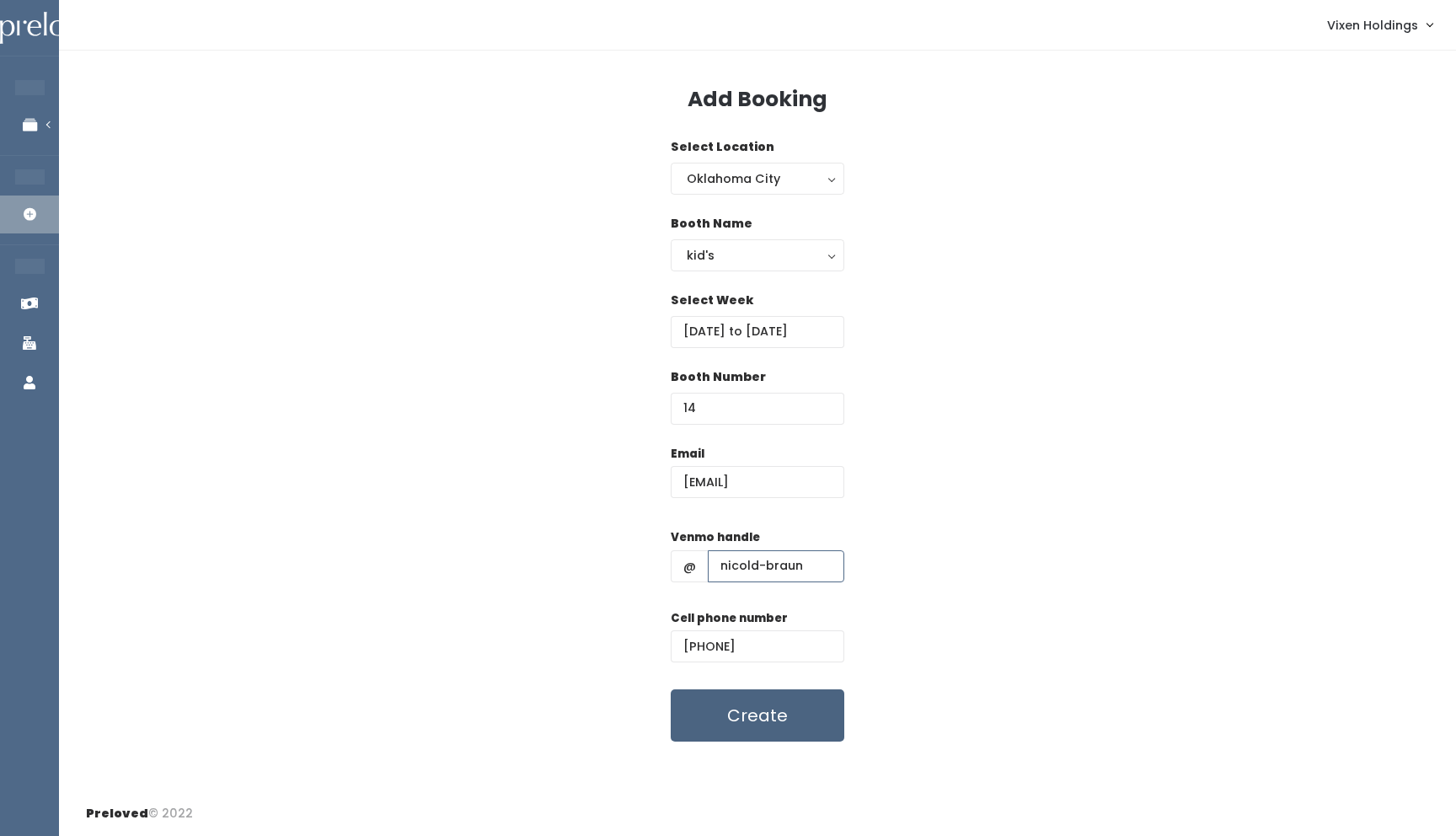 type on "nicold-braun" 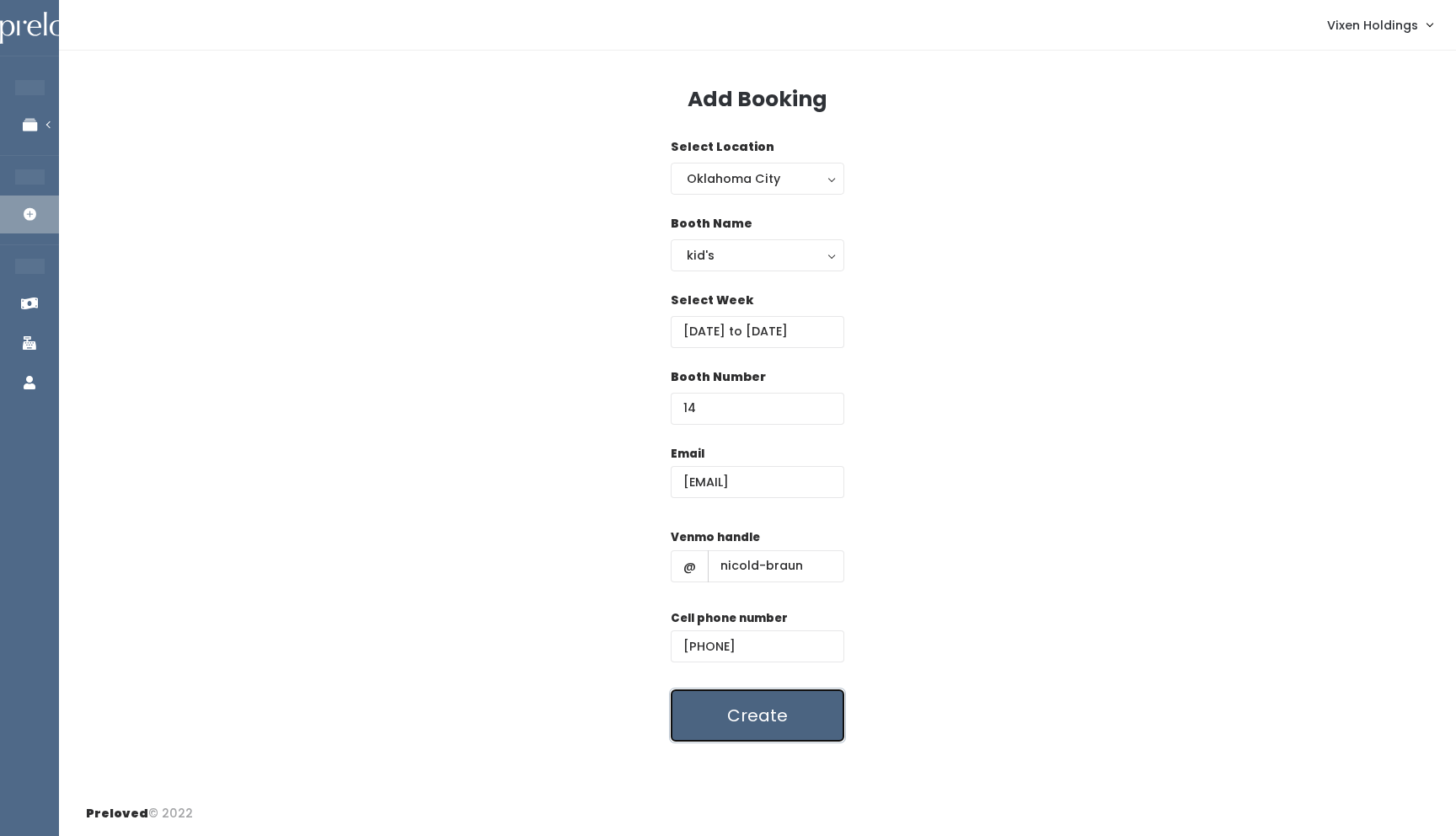 click on "Create" at bounding box center [757, 715] 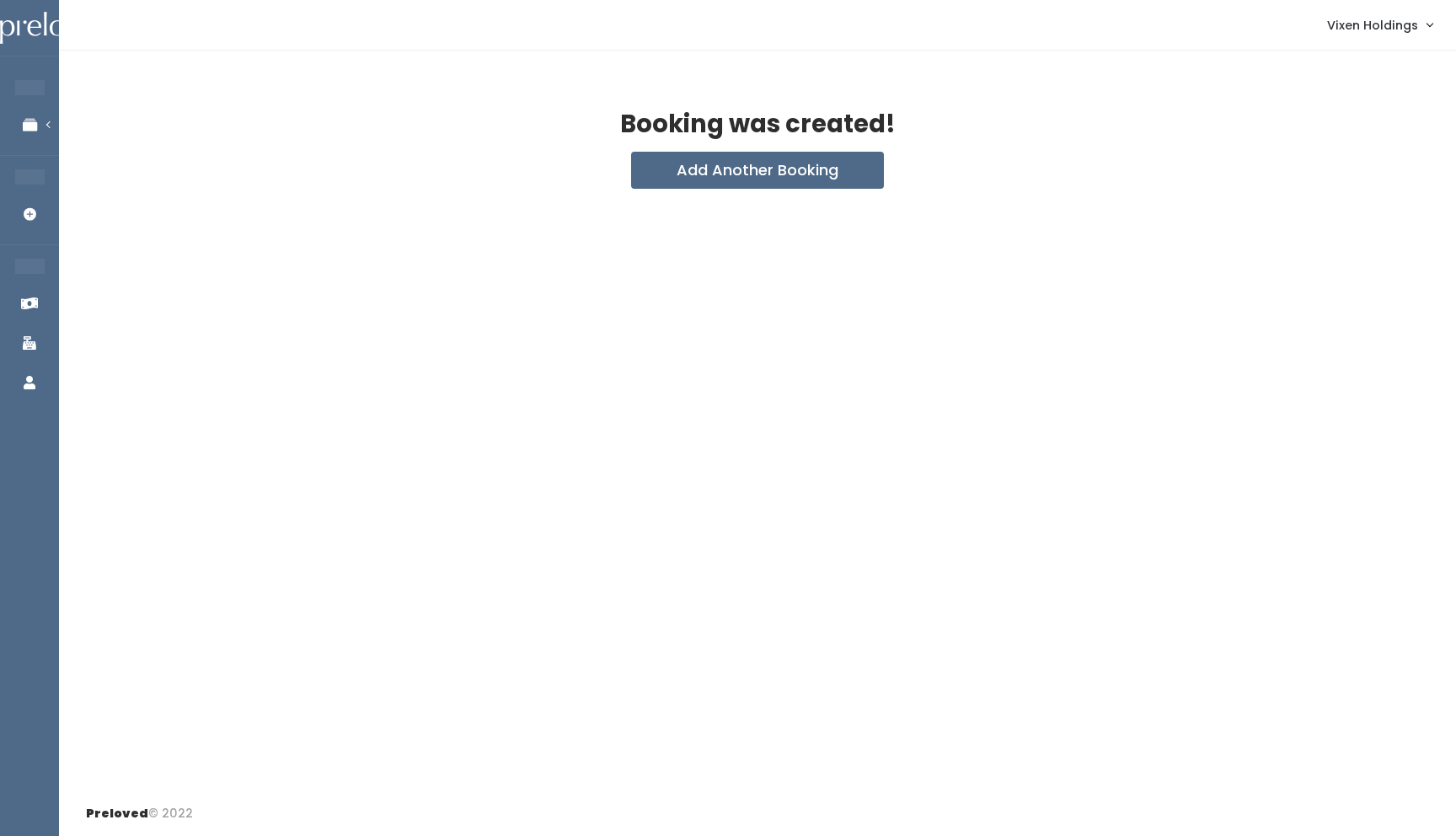 scroll, scrollTop: 0, scrollLeft: 0, axis: both 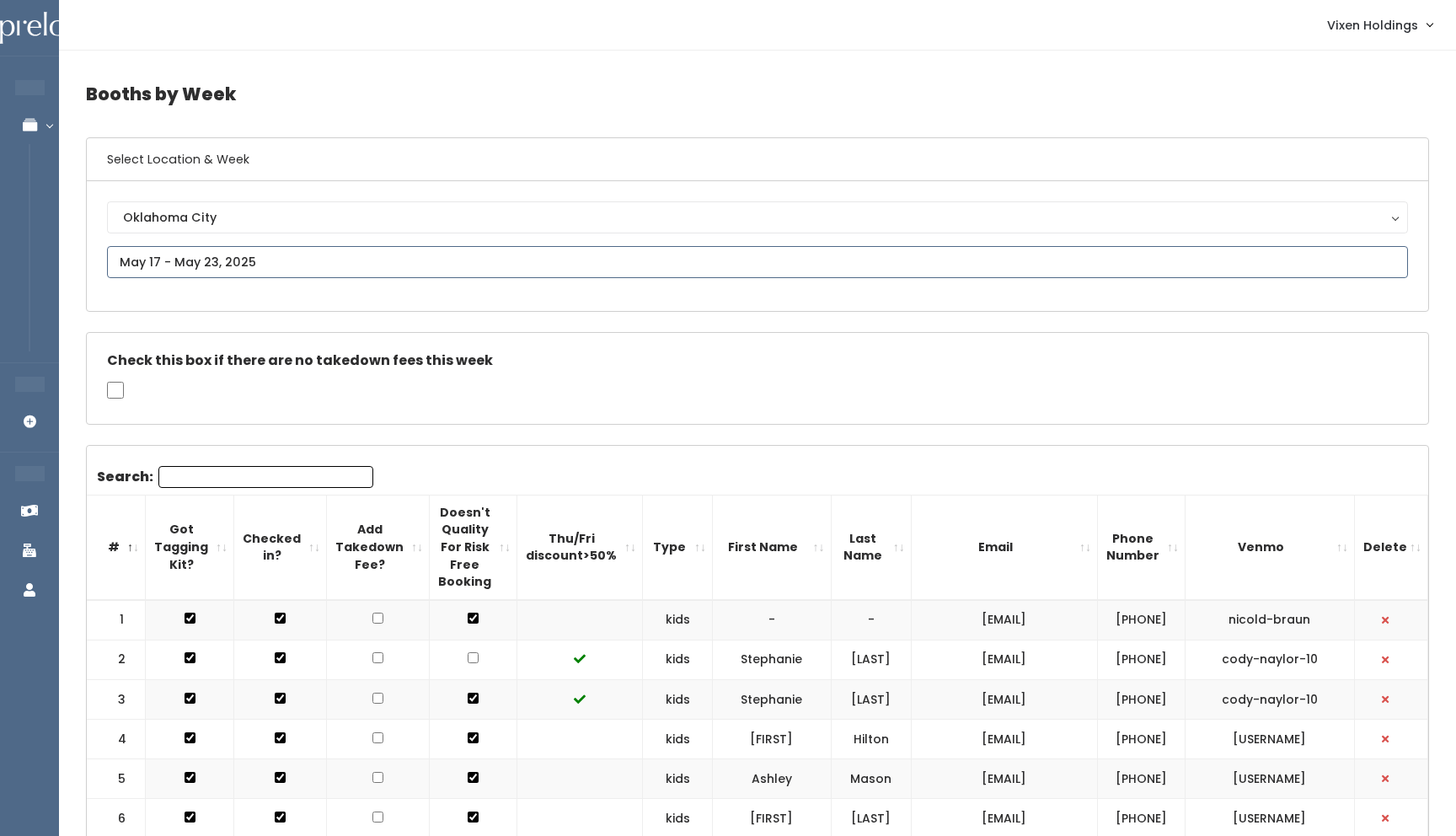 click at bounding box center (757, 262) 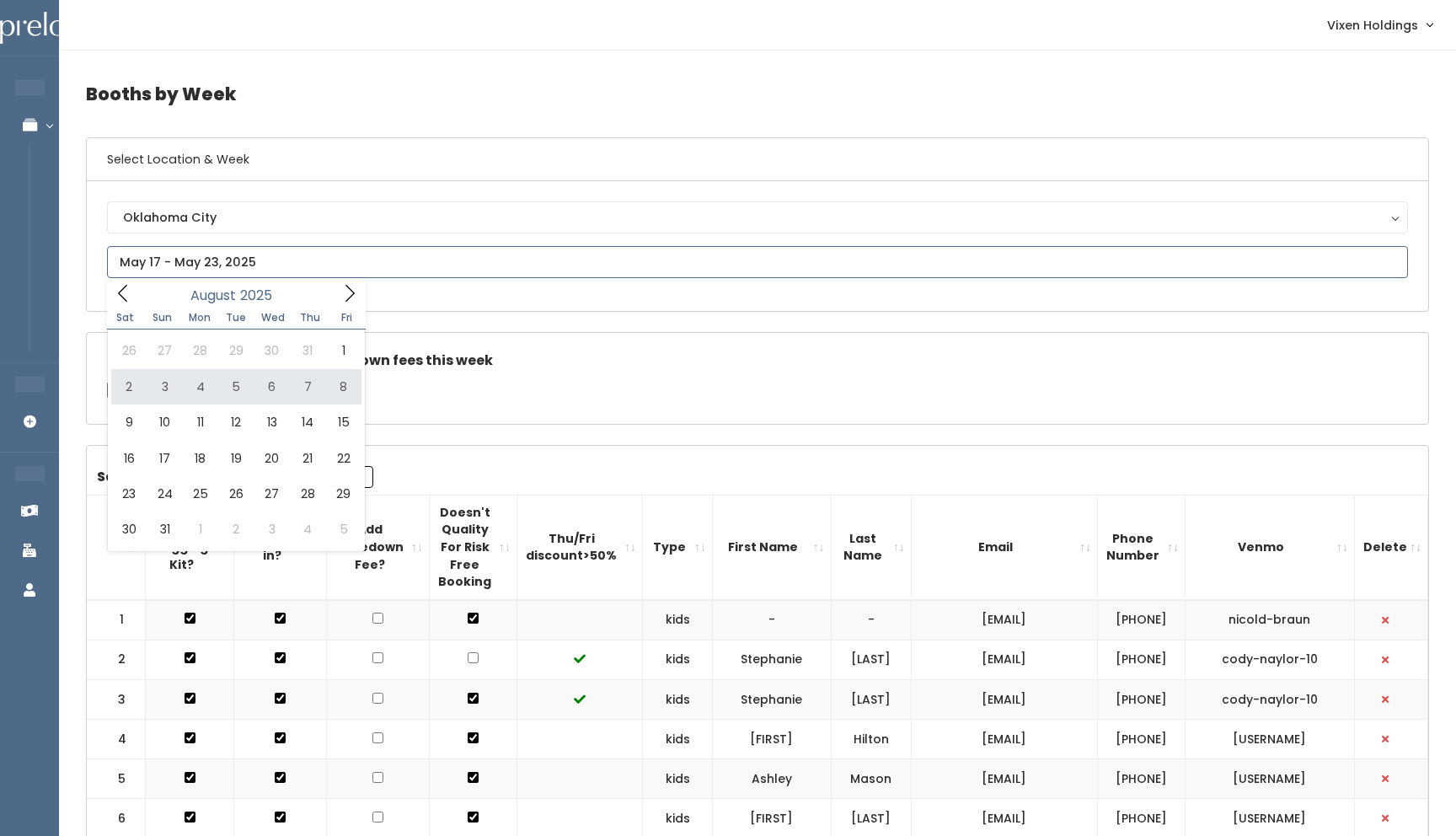 type on "[DATE] to [DATE]" 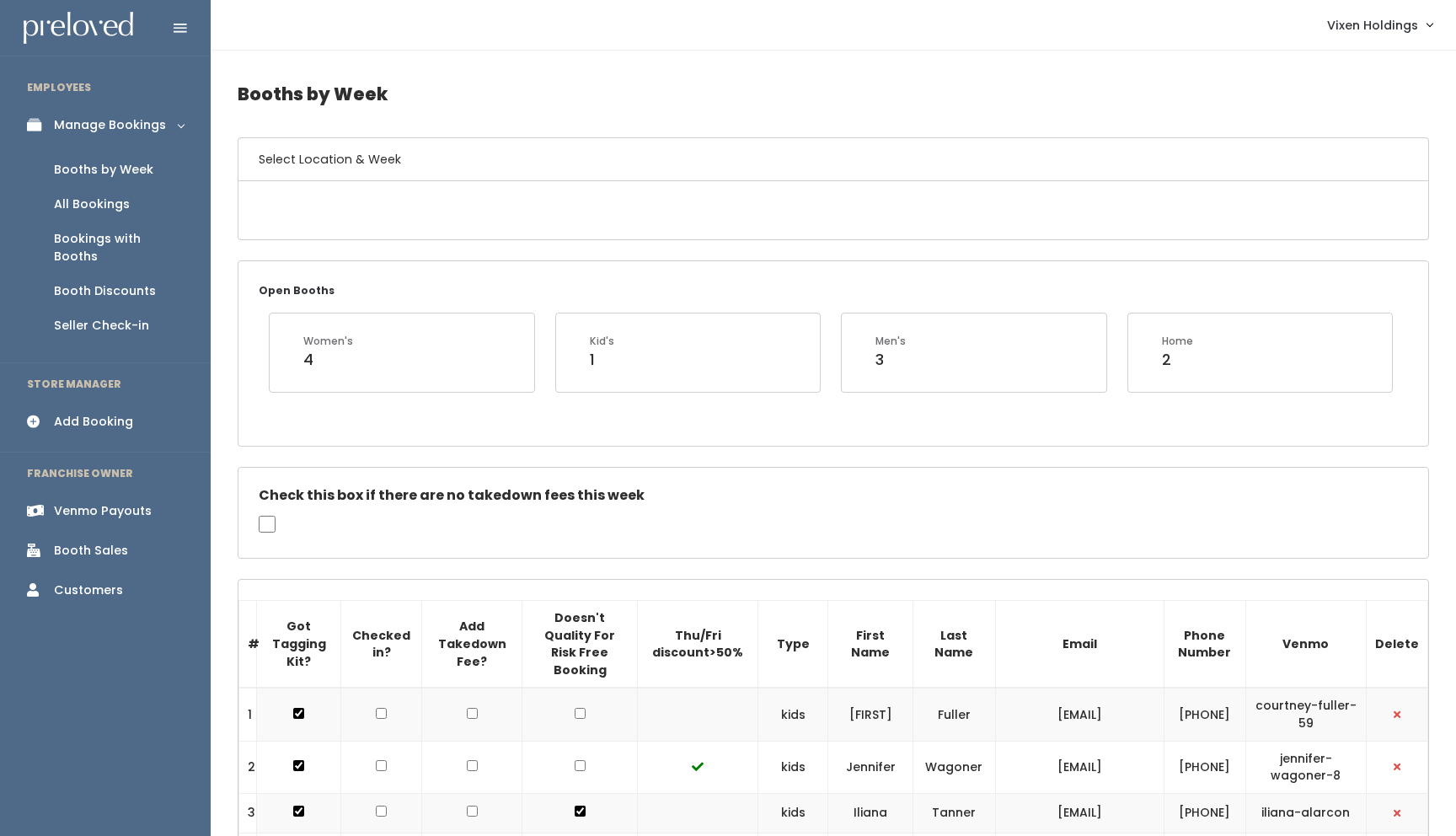 scroll, scrollTop: 0, scrollLeft: 0, axis: both 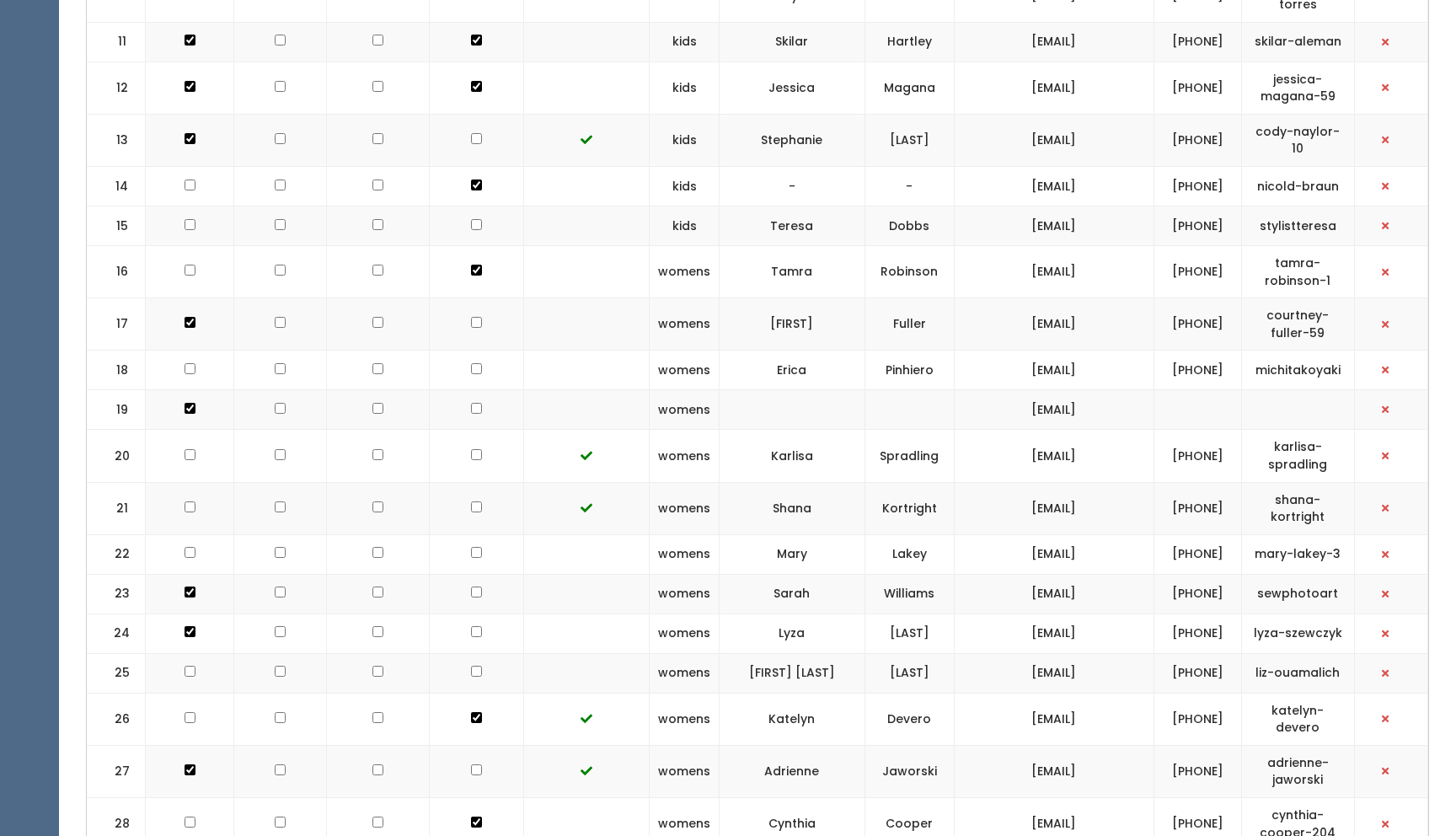 click at bounding box center (190, -369) 